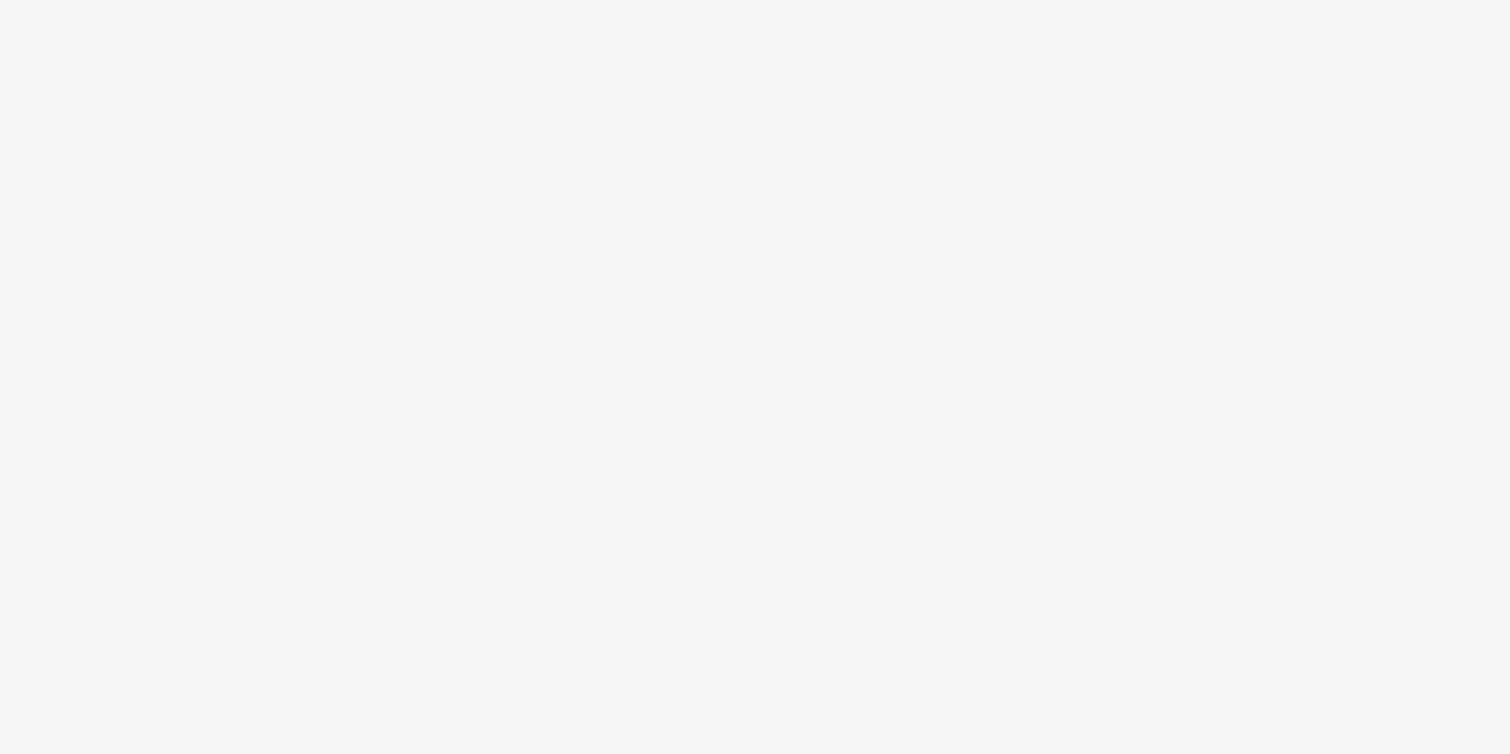 scroll, scrollTop: 0, scrollLeft: 0, axis: both 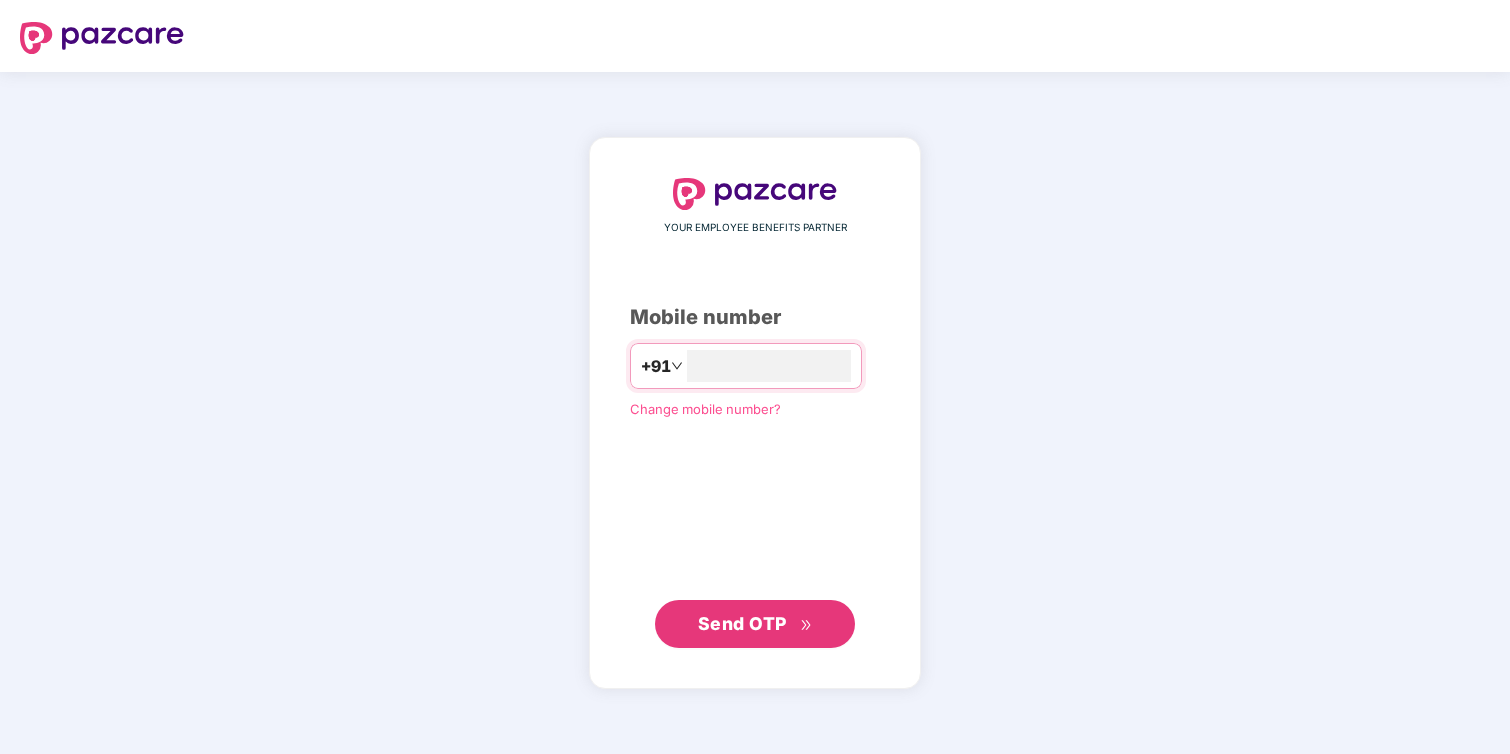 type on "**********" 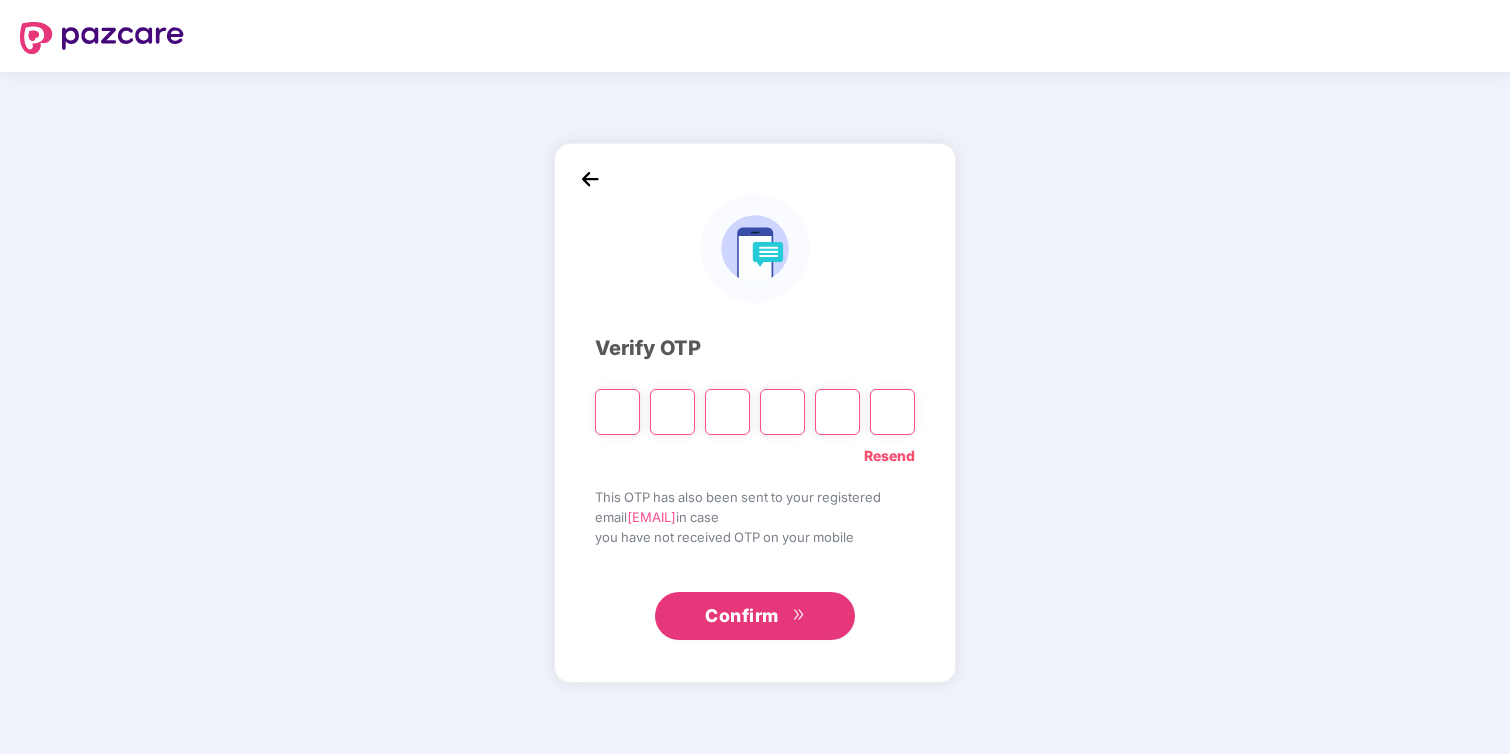 click at bounding box center [0, 754] 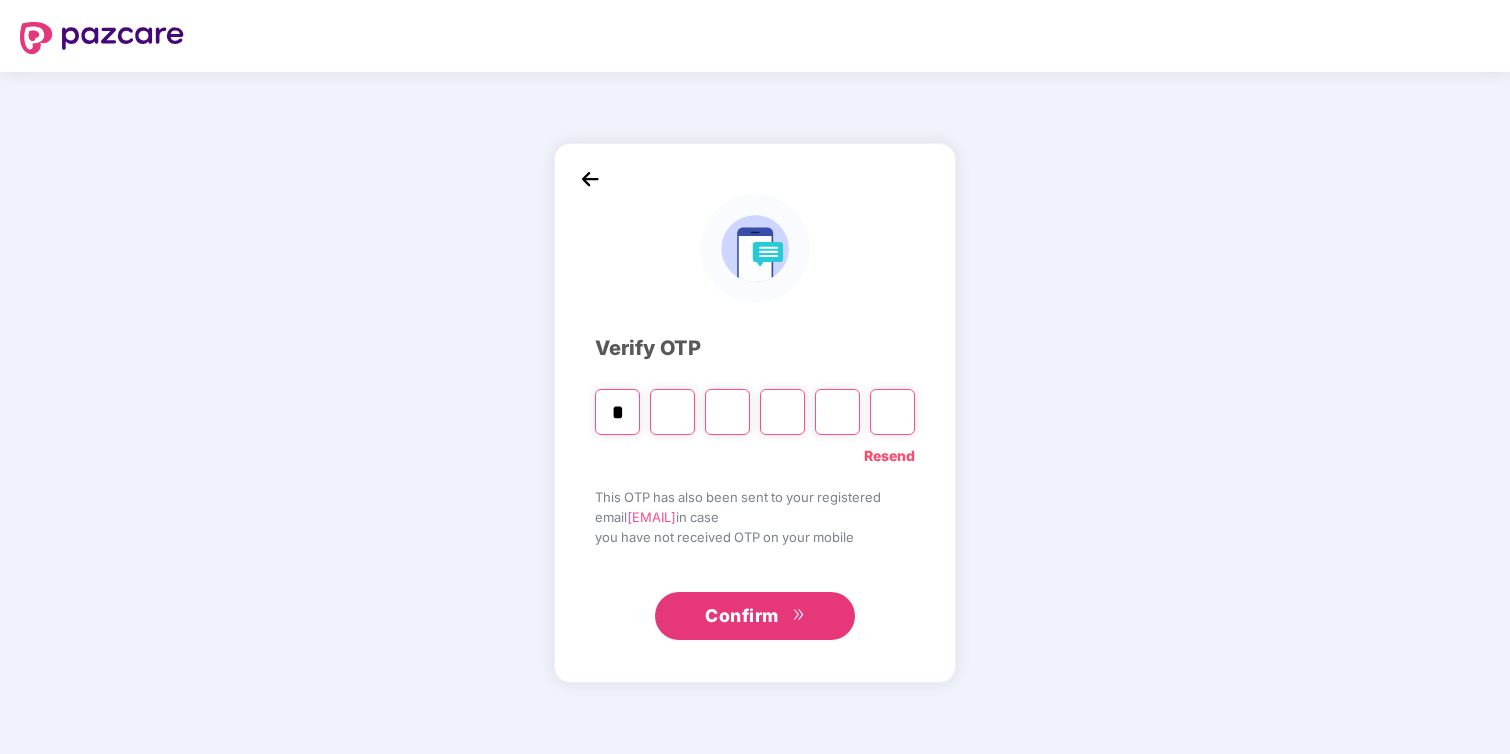 type on "*" 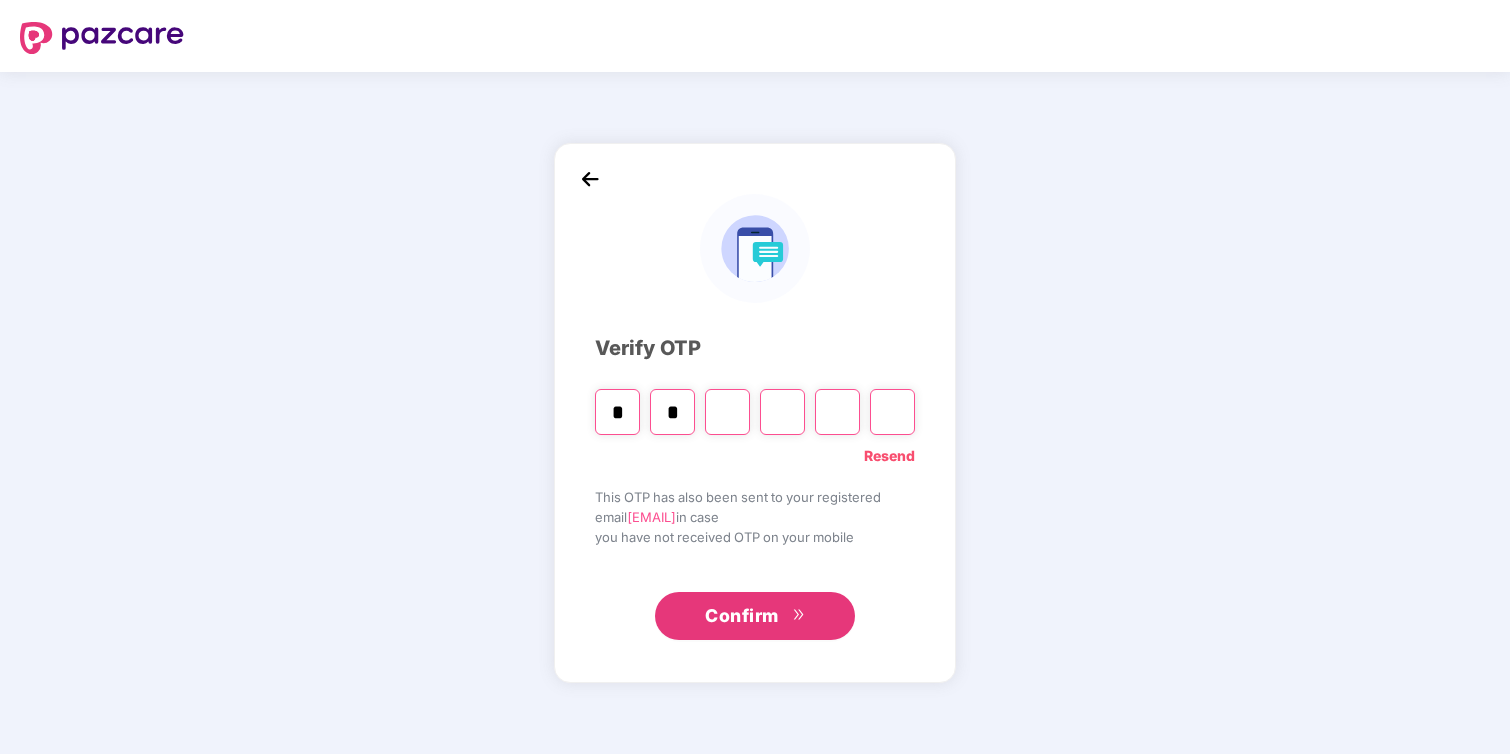 type on "*" 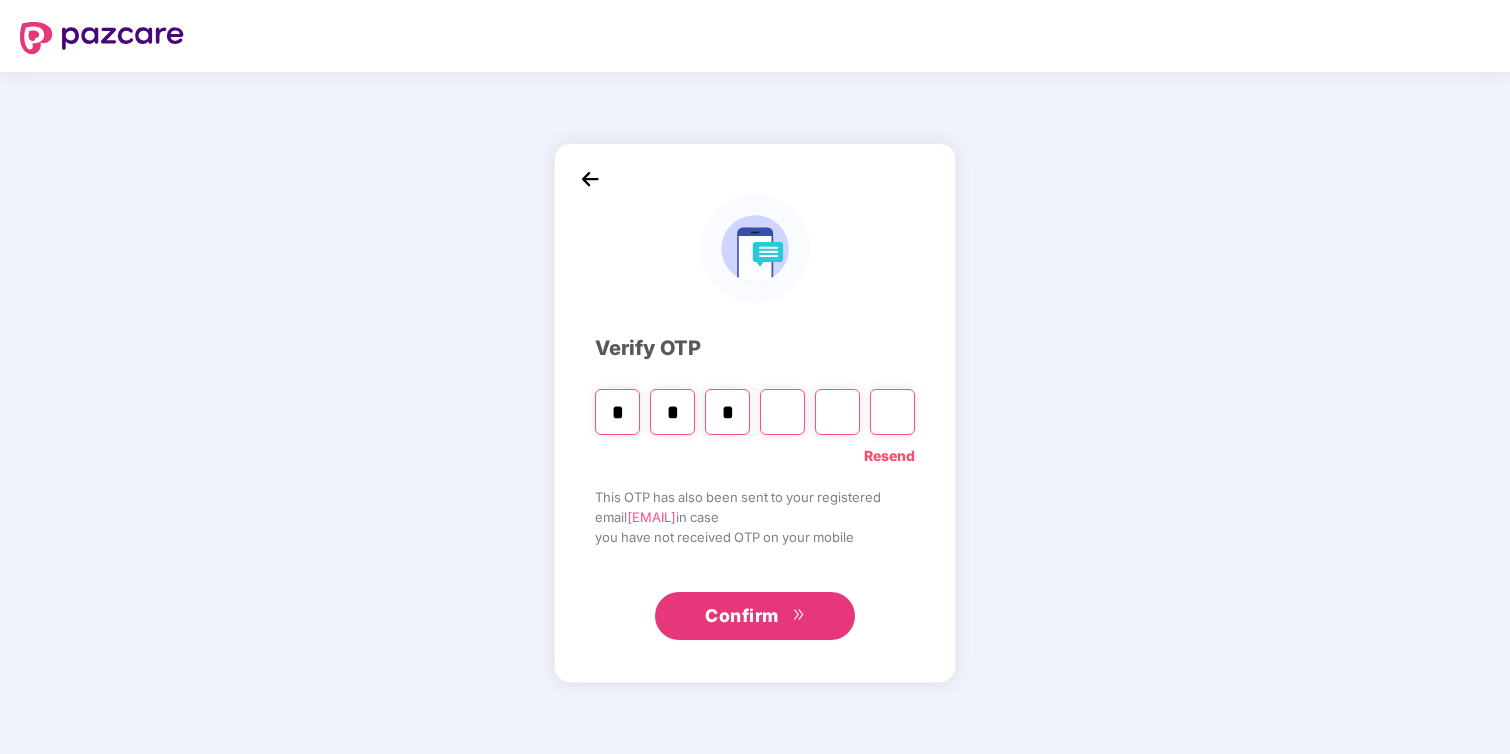 type on "*" 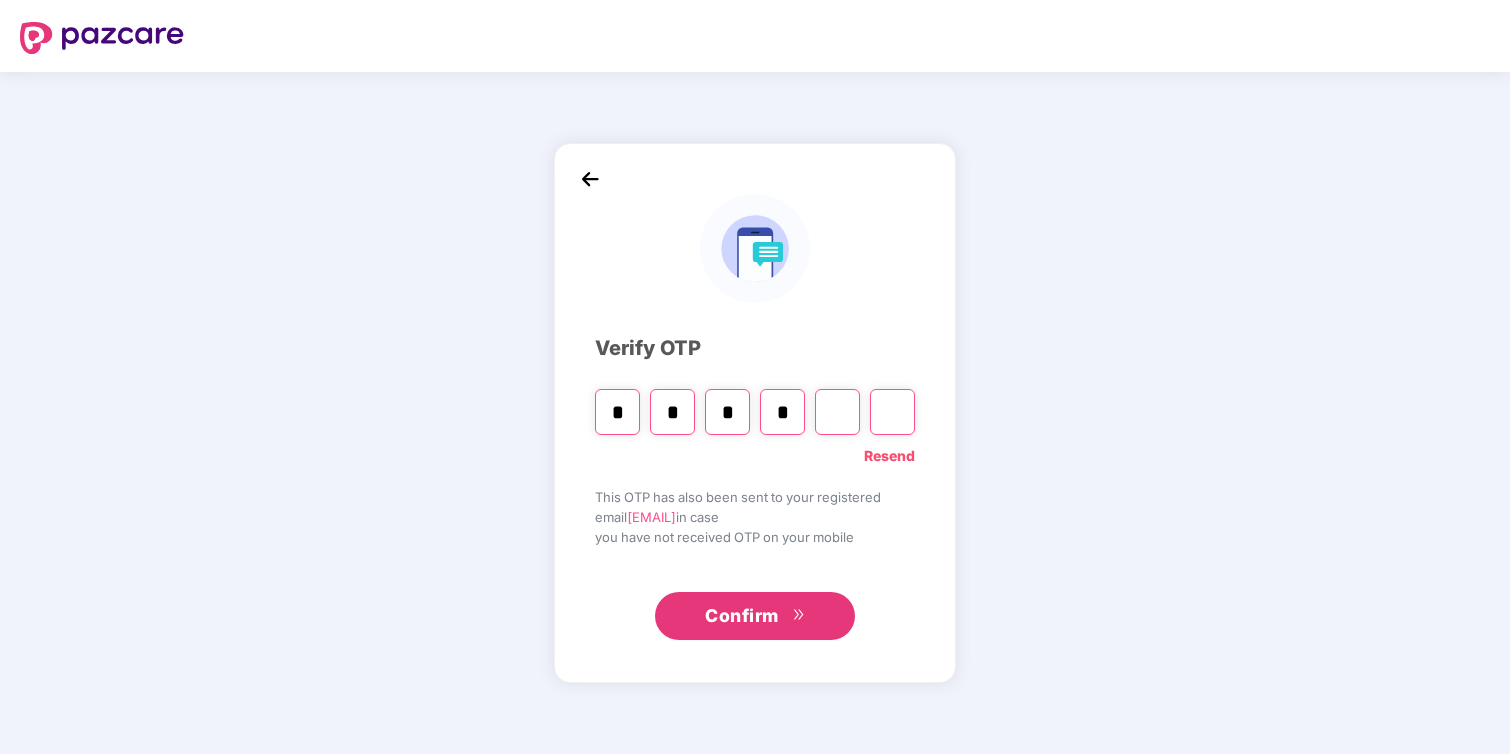 type on "*" 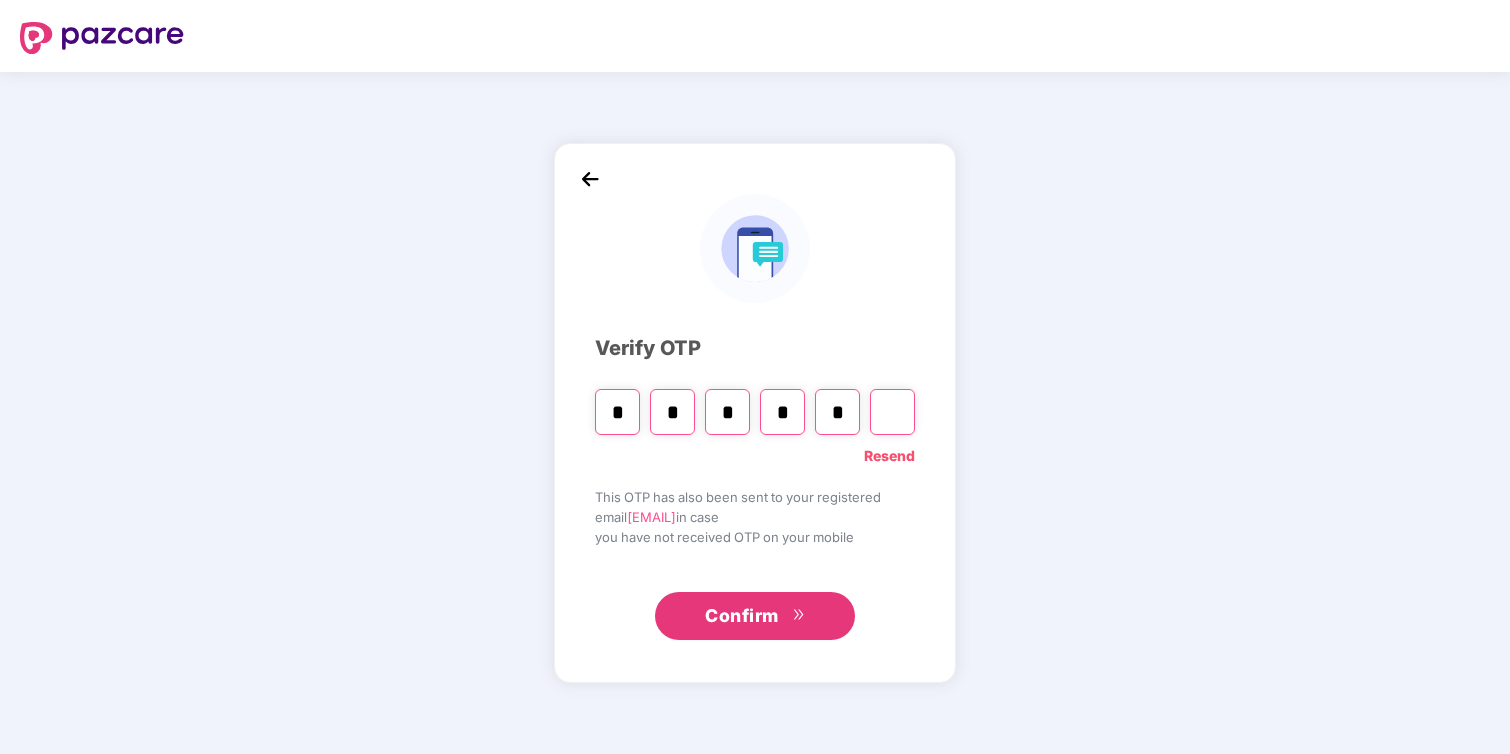 type on "*" 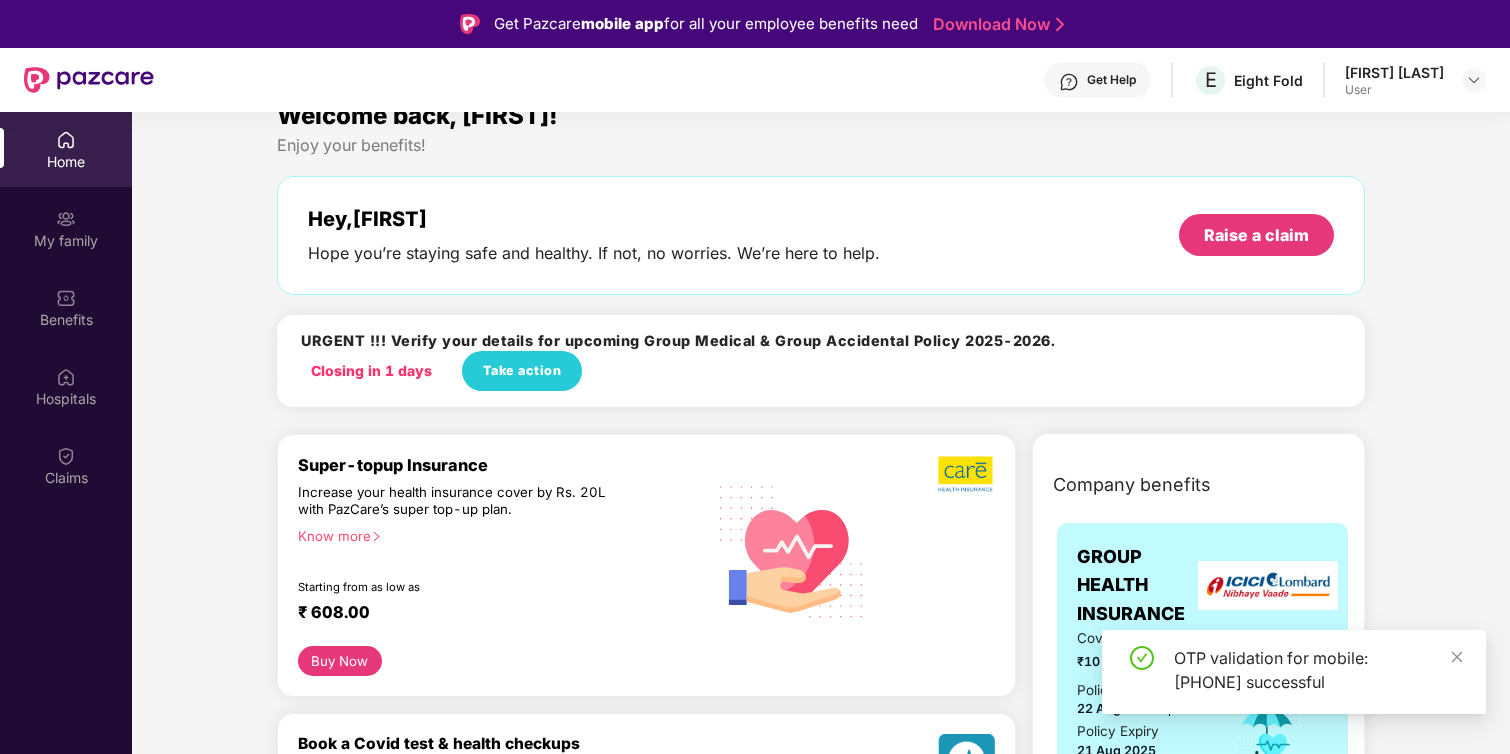 scroll, scrollTop: 32, scrollLeft: 0, axis: vertical 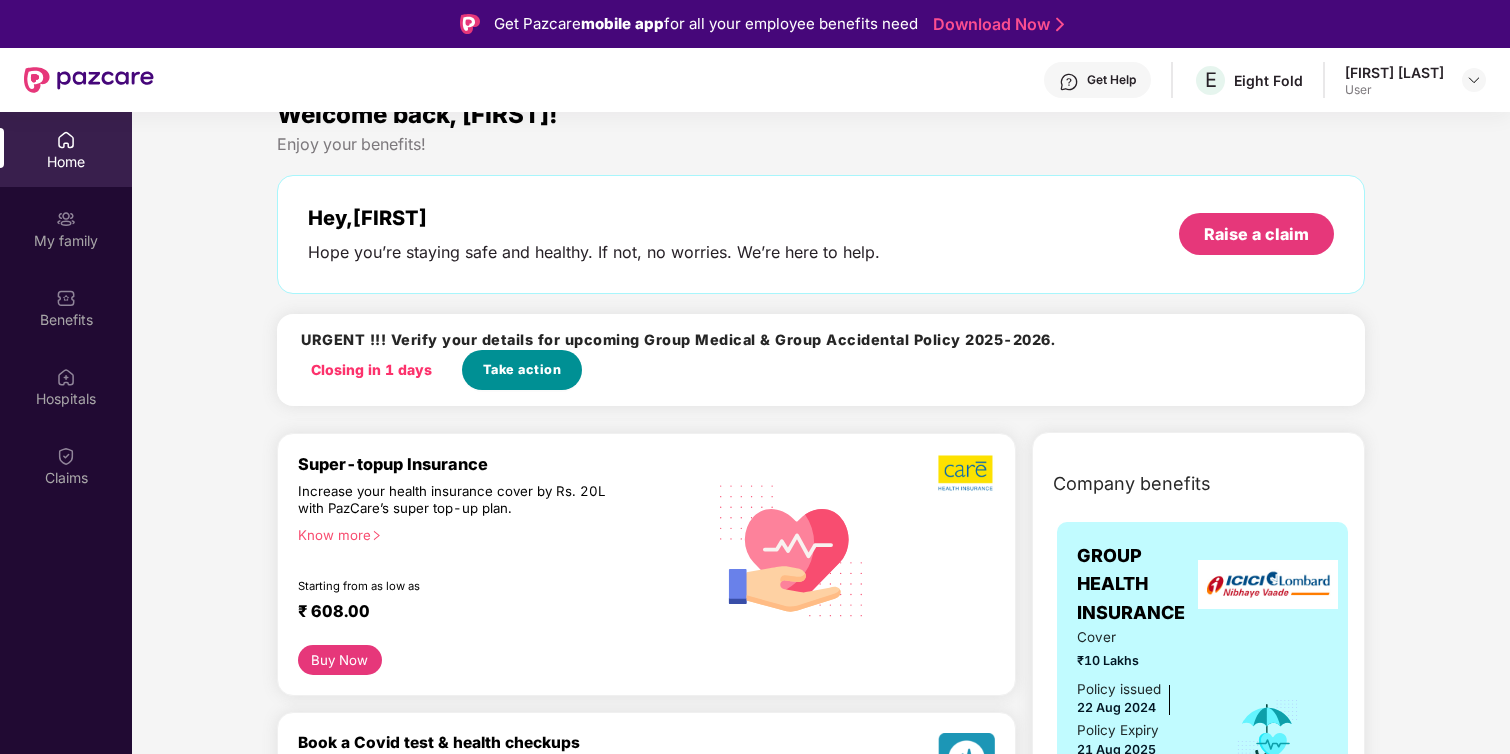 click on "Take action" at bounding box center [522, 370] 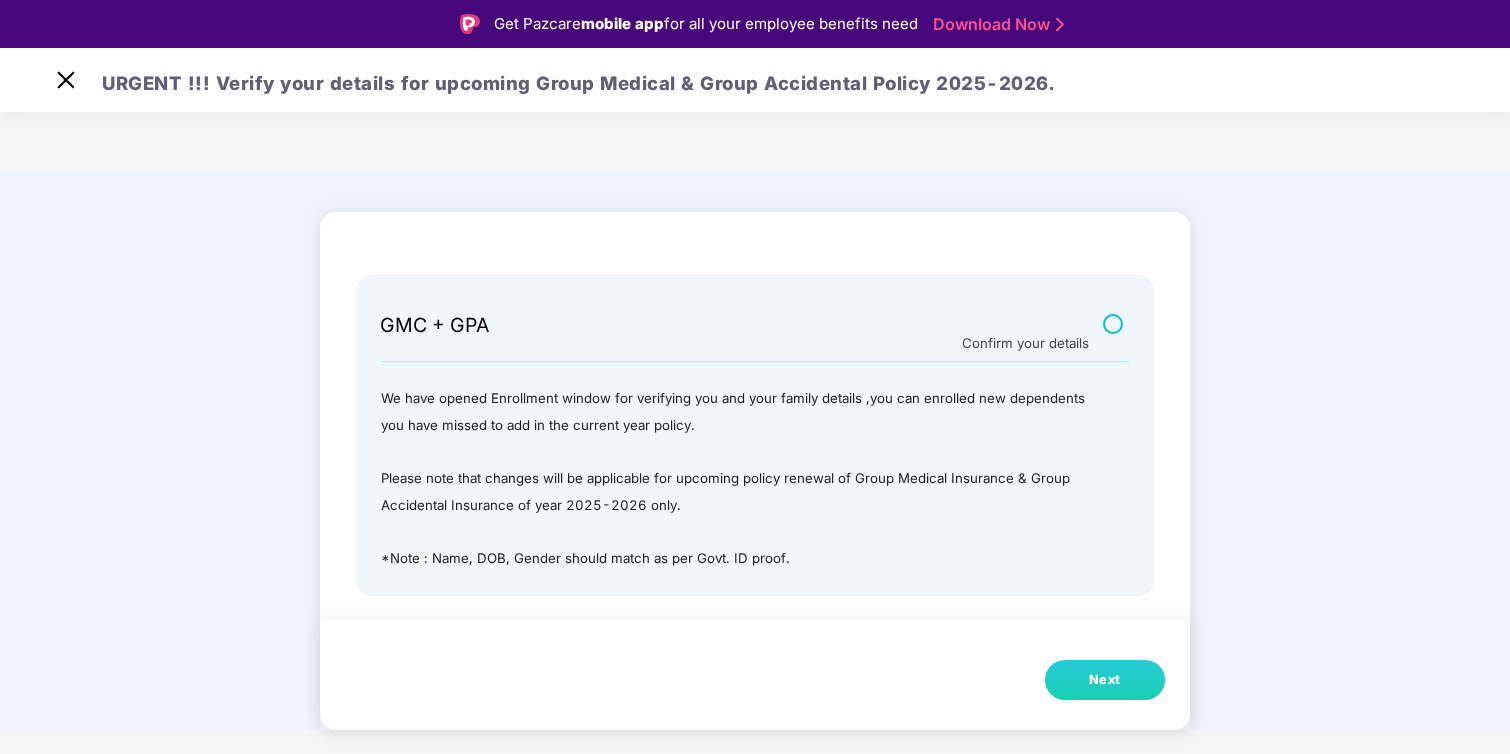 click on "Next" at bounding box center (1105, 680) 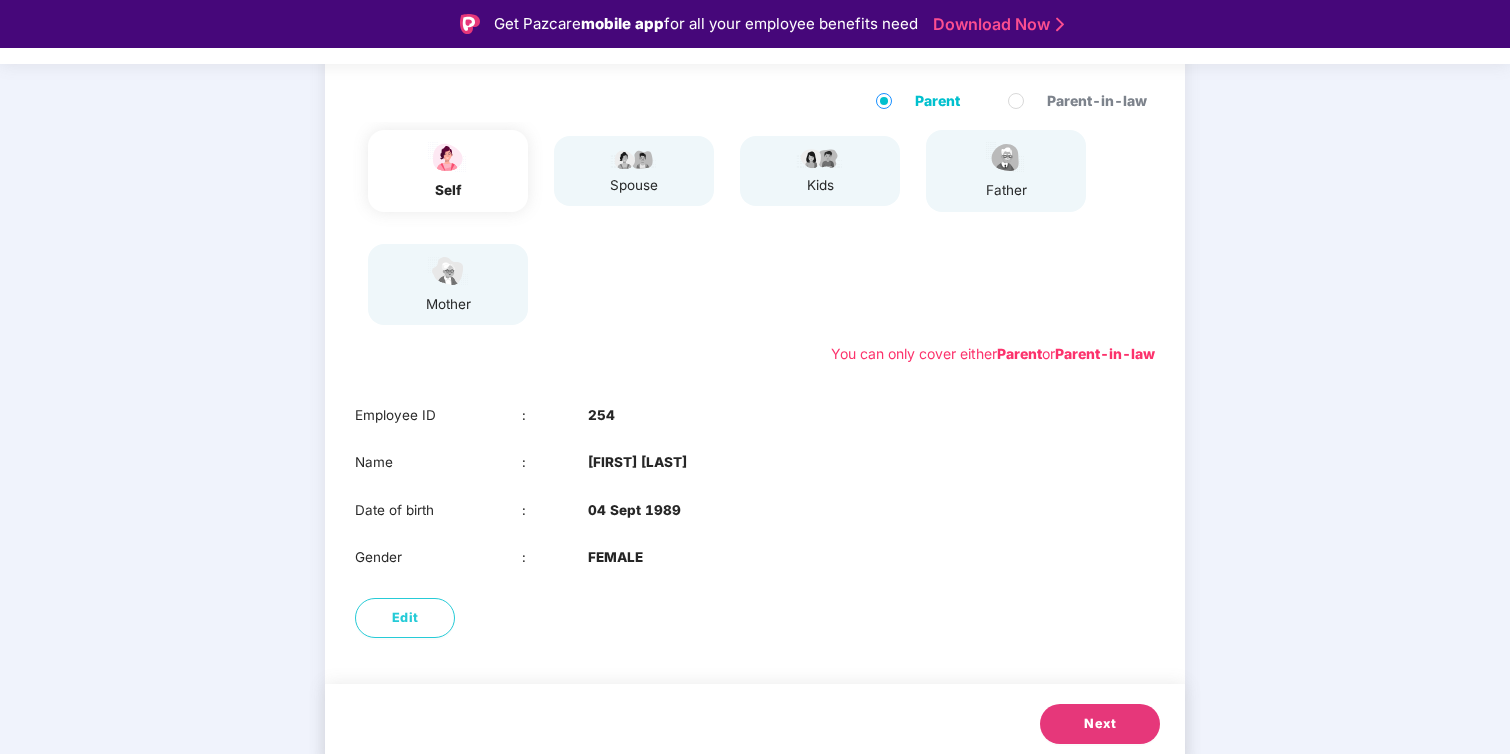 scroll, scrollTop: 209, scrollLeft: 0, axis: vertical 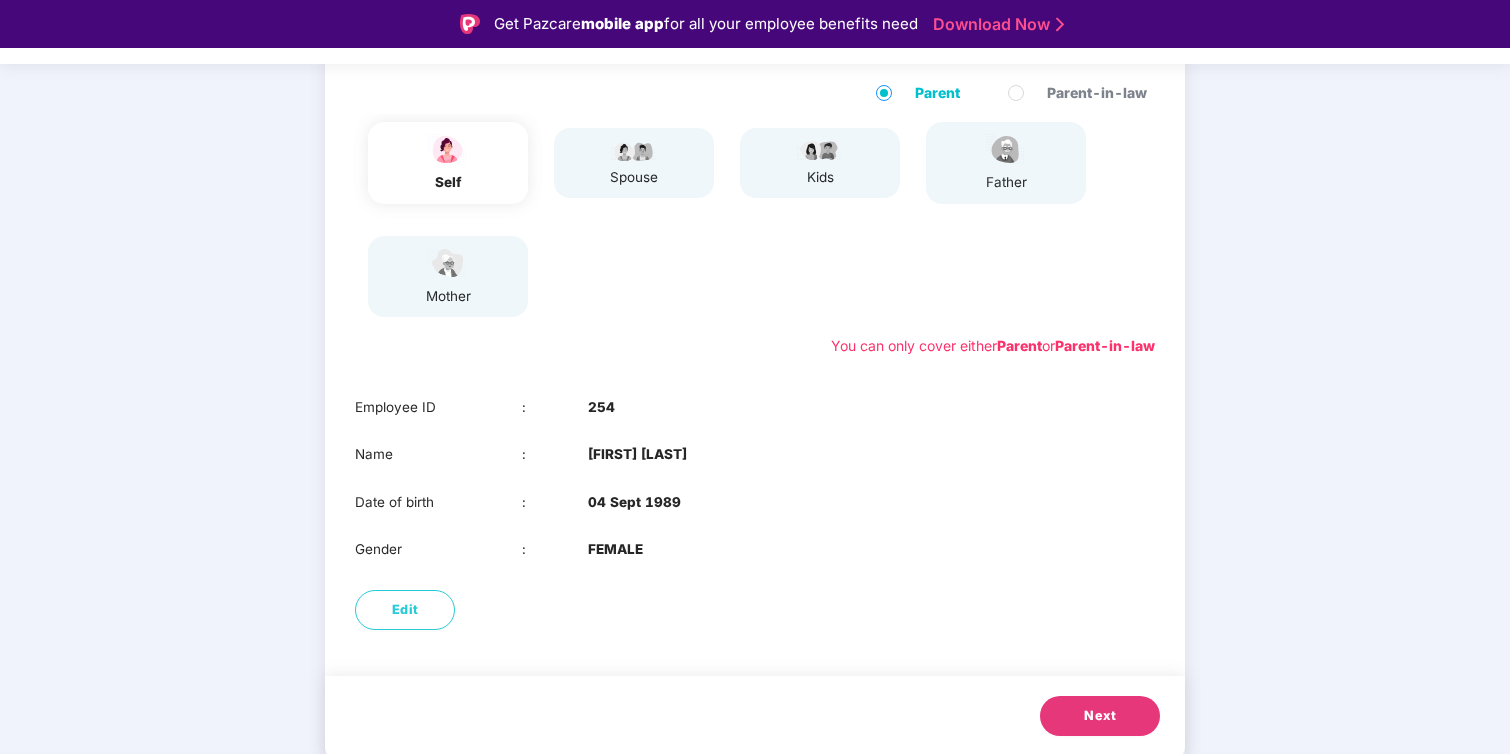 click on "Next" at bounding box center (1100, 716) 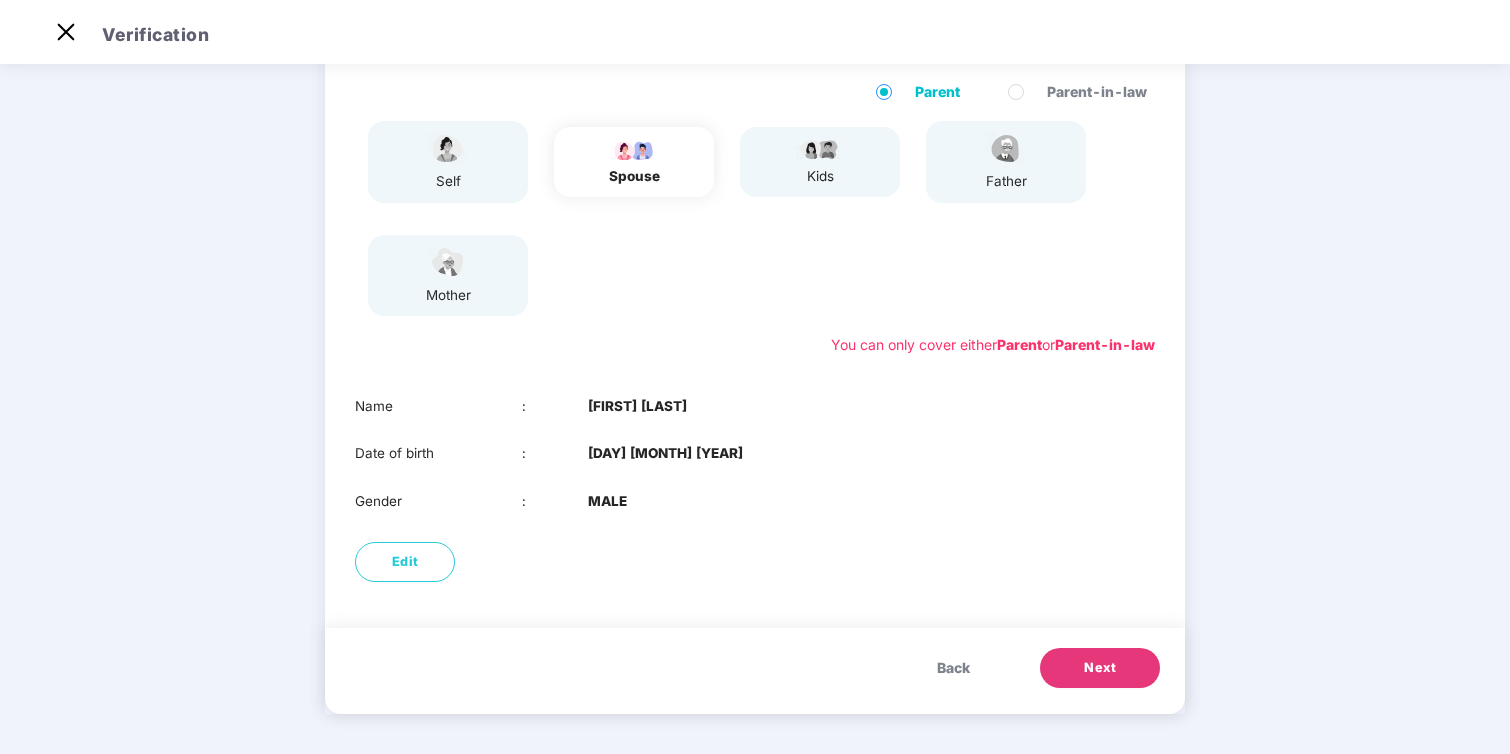 click on "Next" at bounding box center [1100, 668] 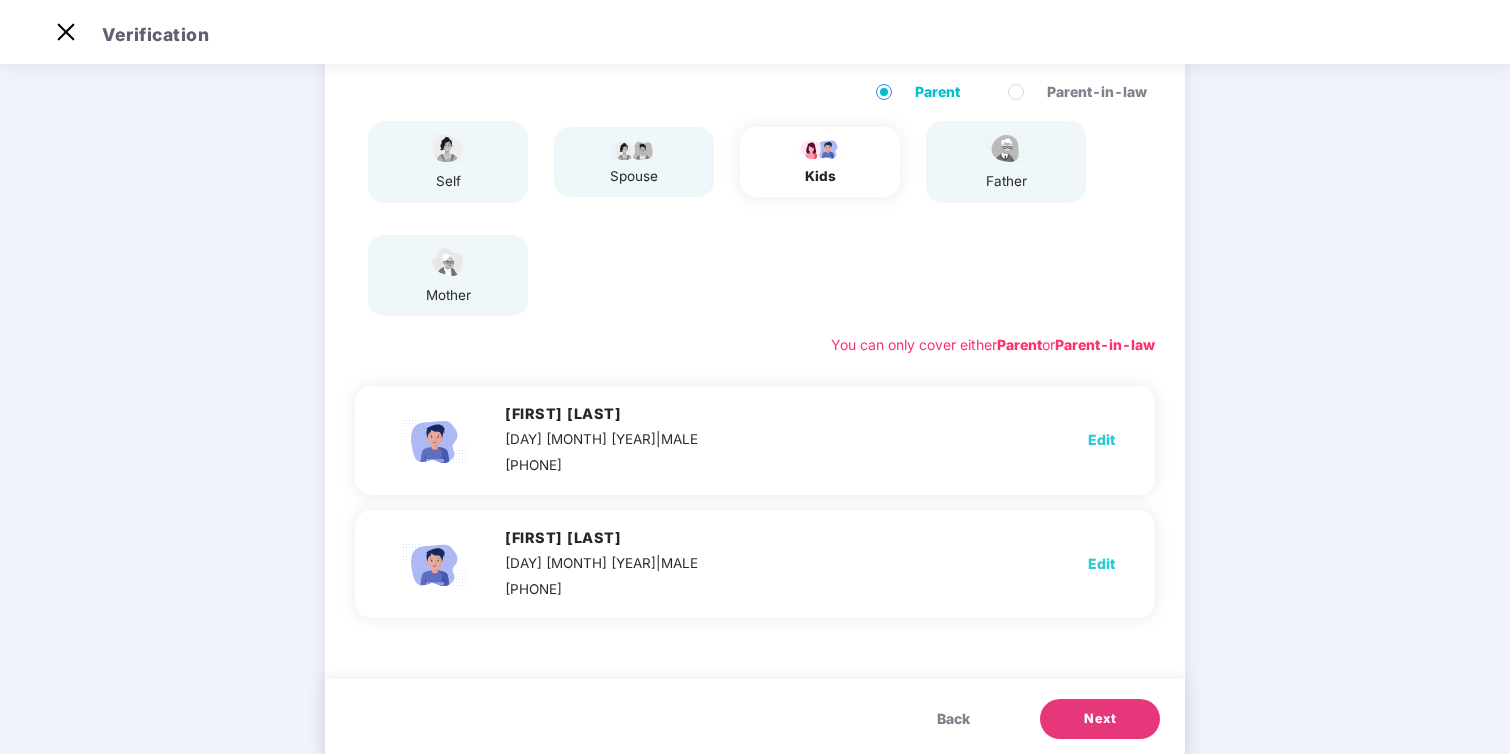 scroll, scrollTop: 209, scrollLeft: 0, axis: vertical 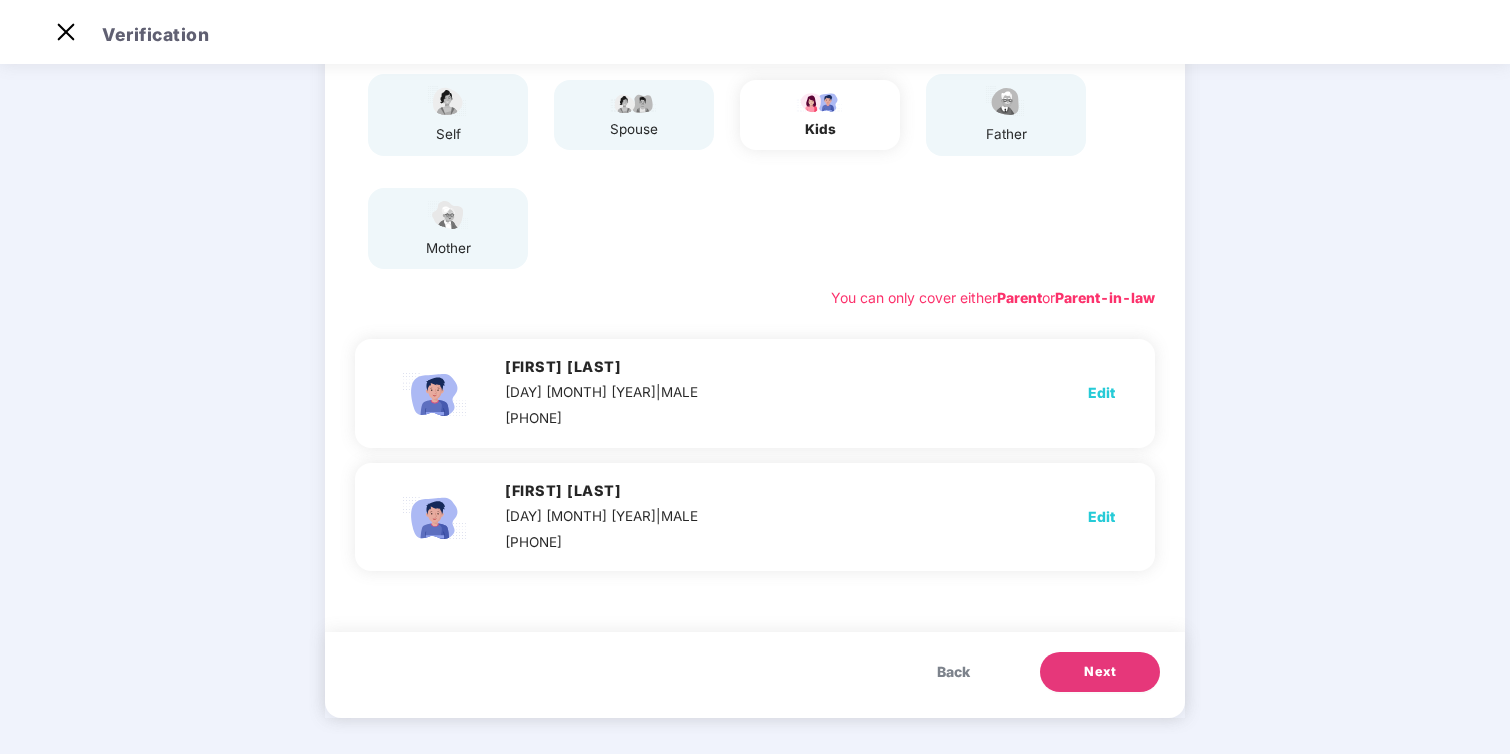 click on "Edit" at bounding box center [1101, 517] 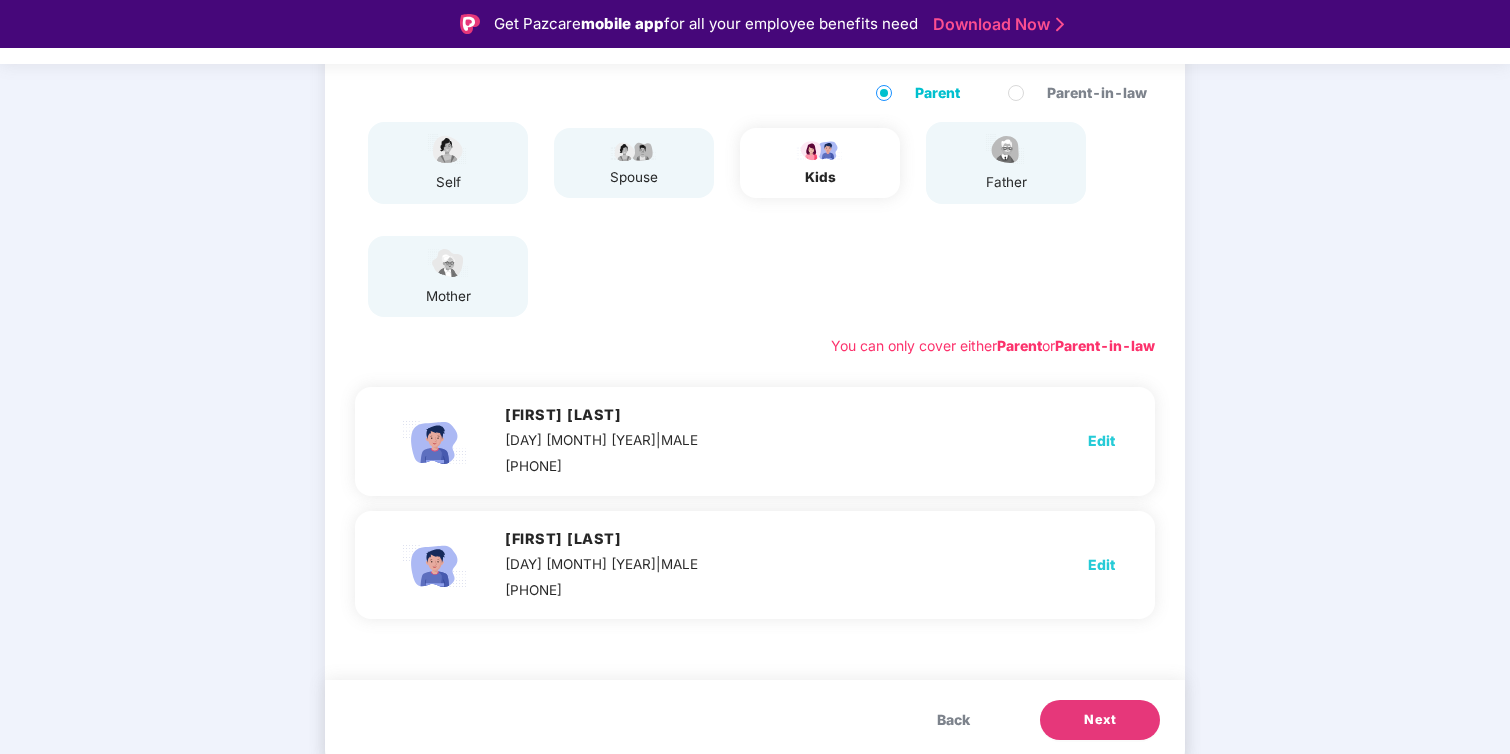 select on "****" 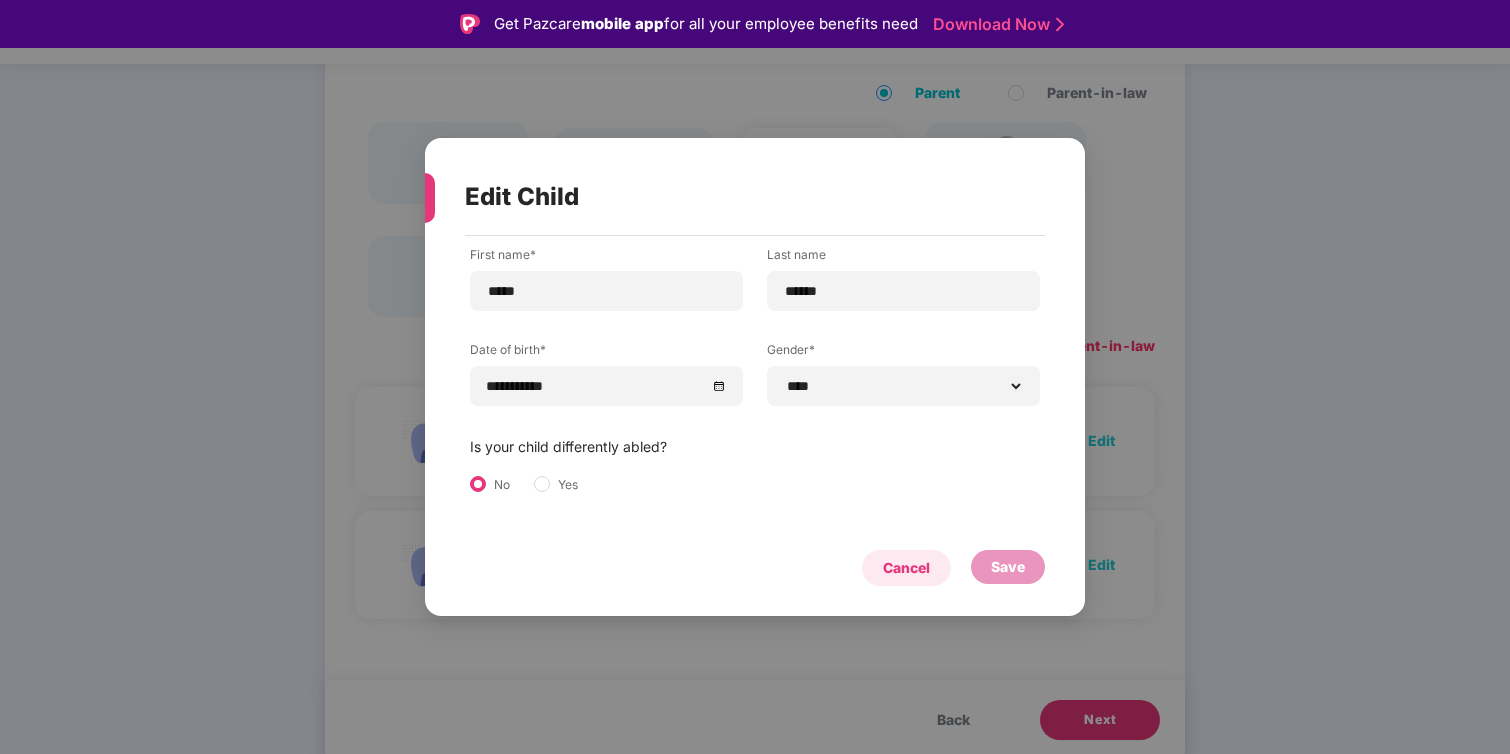 click on "Cancel" at bounding box center [906, 568] 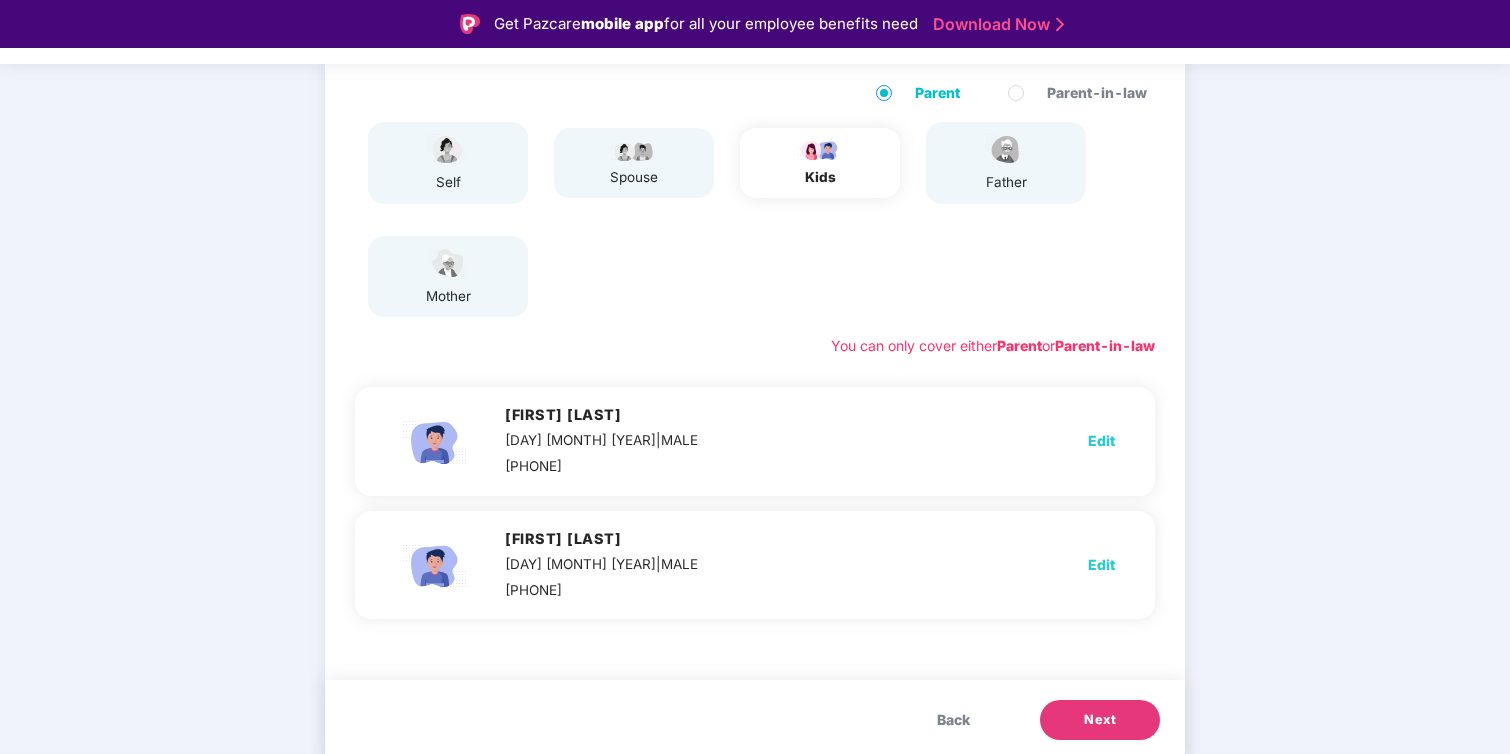 click on "Edit" at bounding box center [1101, 441] 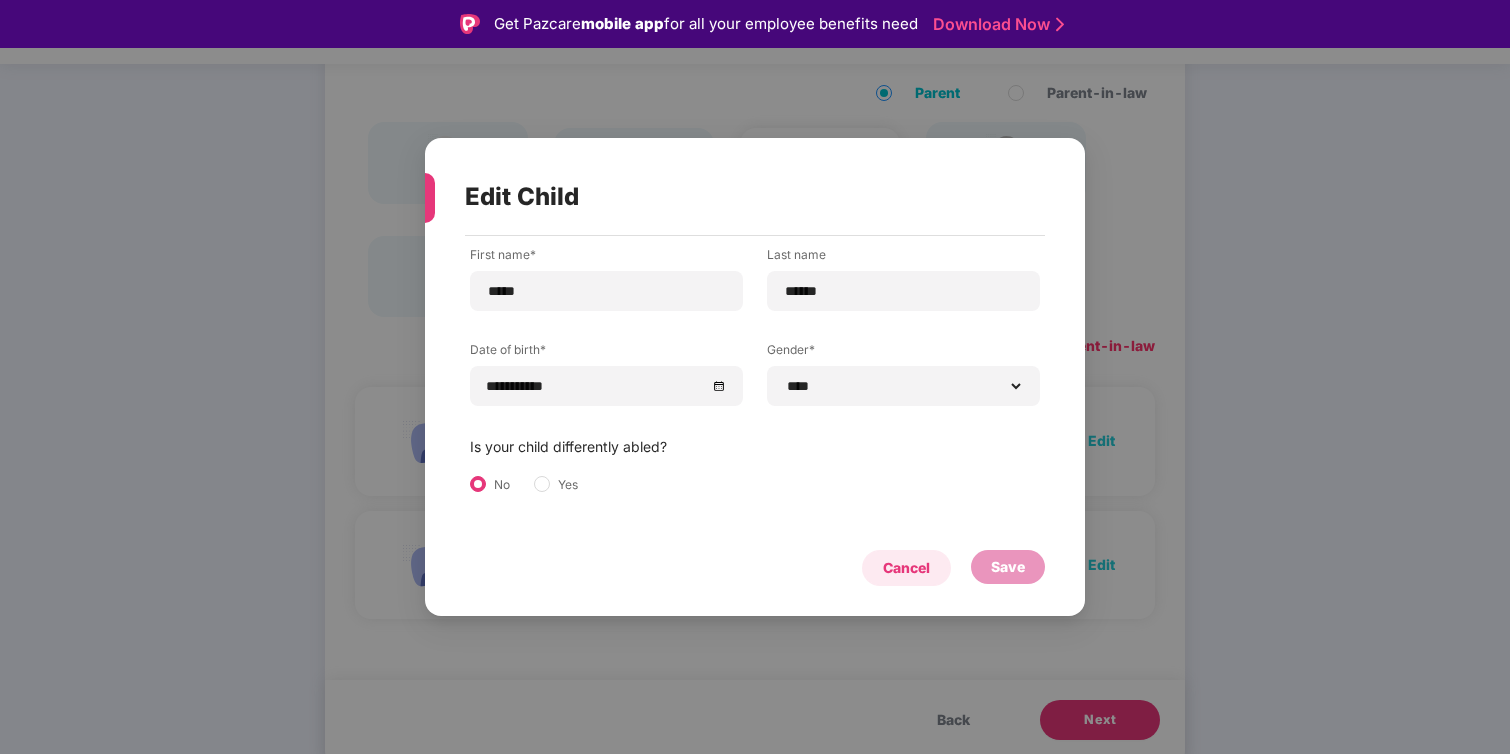 click on "Cancel" at bounding box center (906, 568) 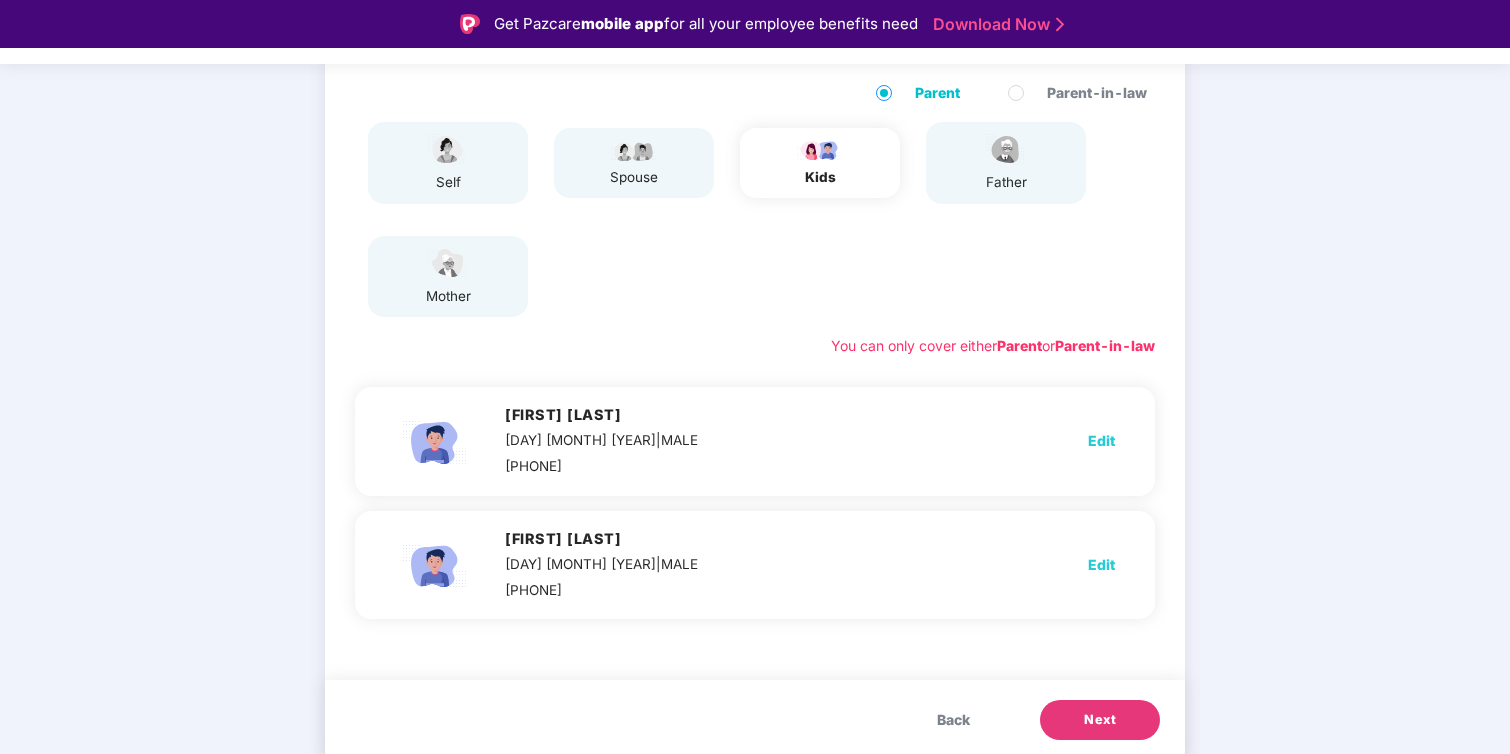 click on "Next" at bounding box center [1100, 720] 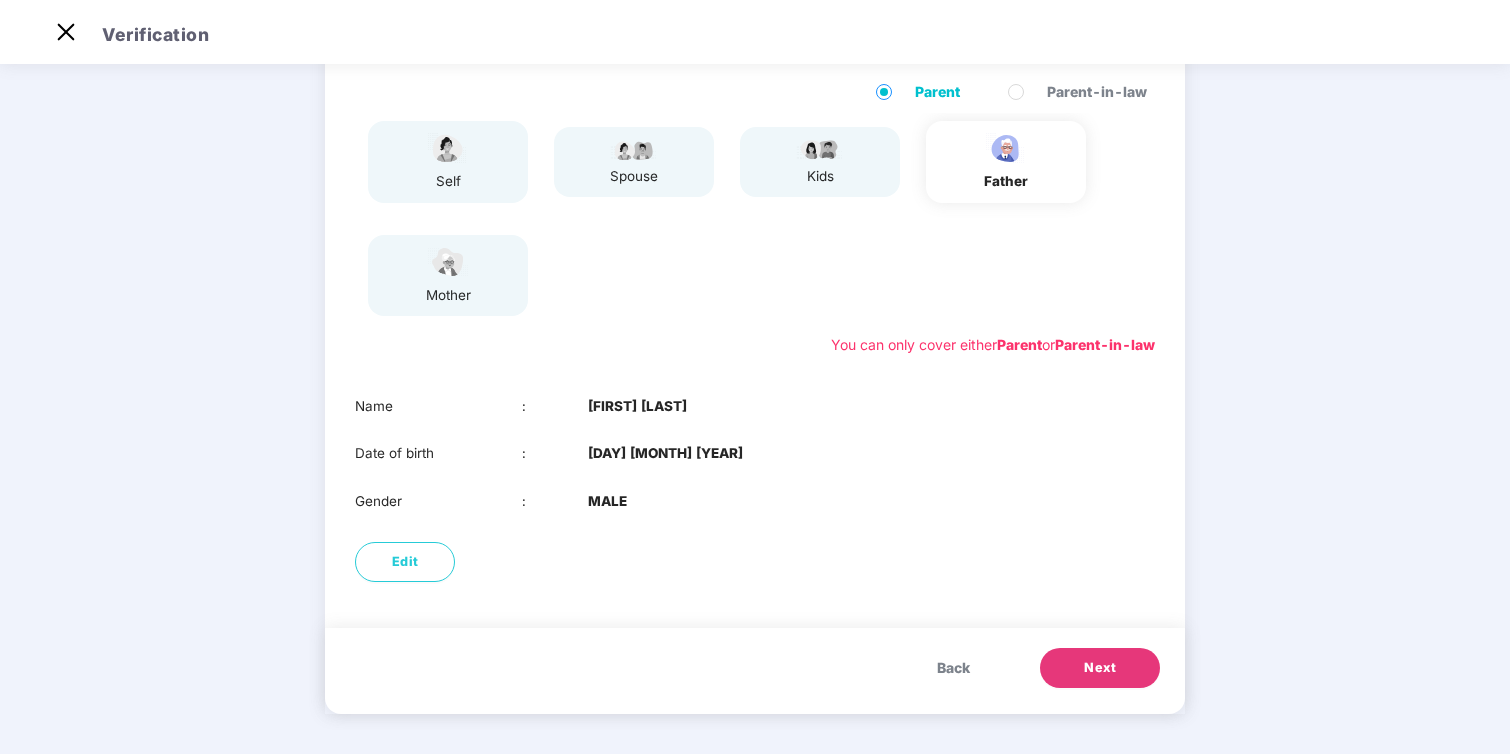 click on "Next" at bounding box center (1100, 668) 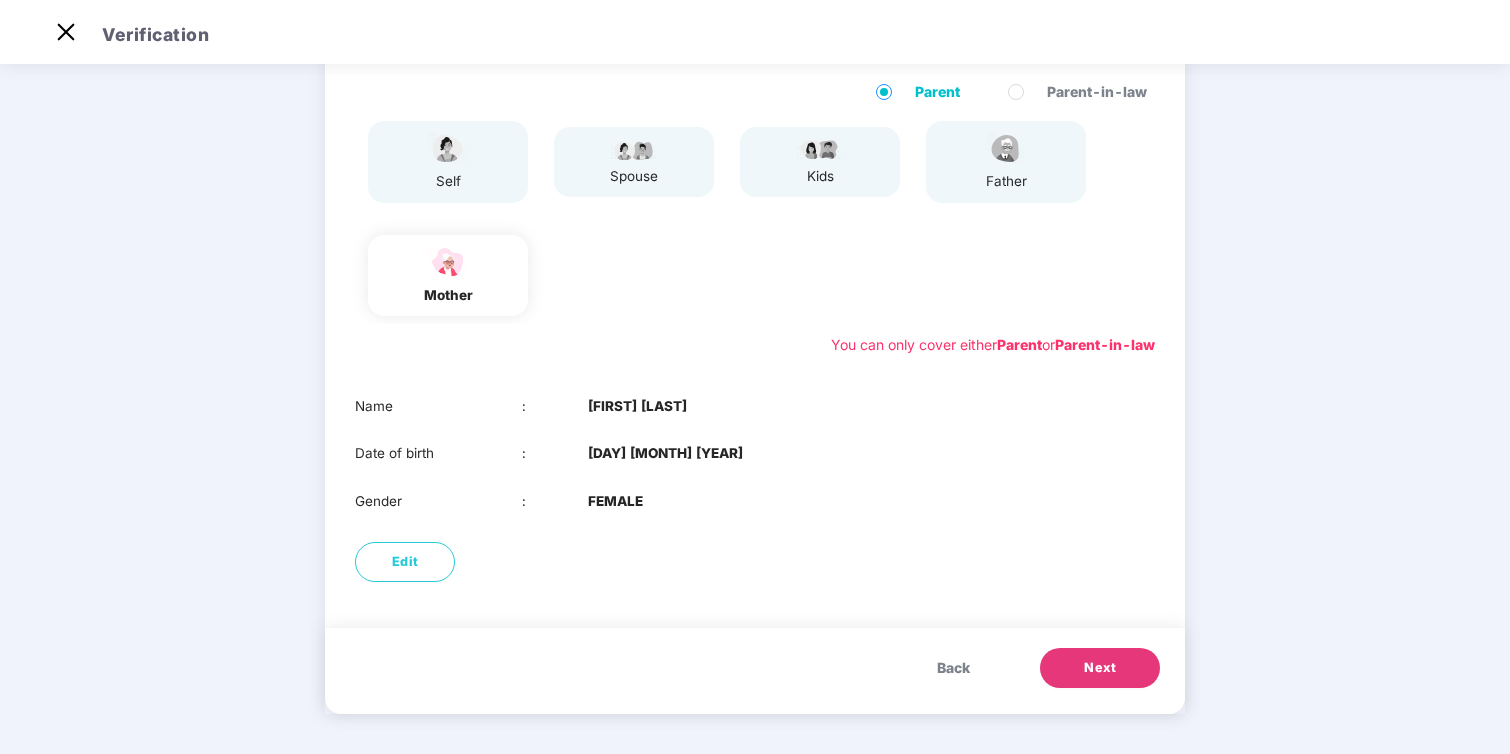 click on "Next" at bounding box center [1100, 668] 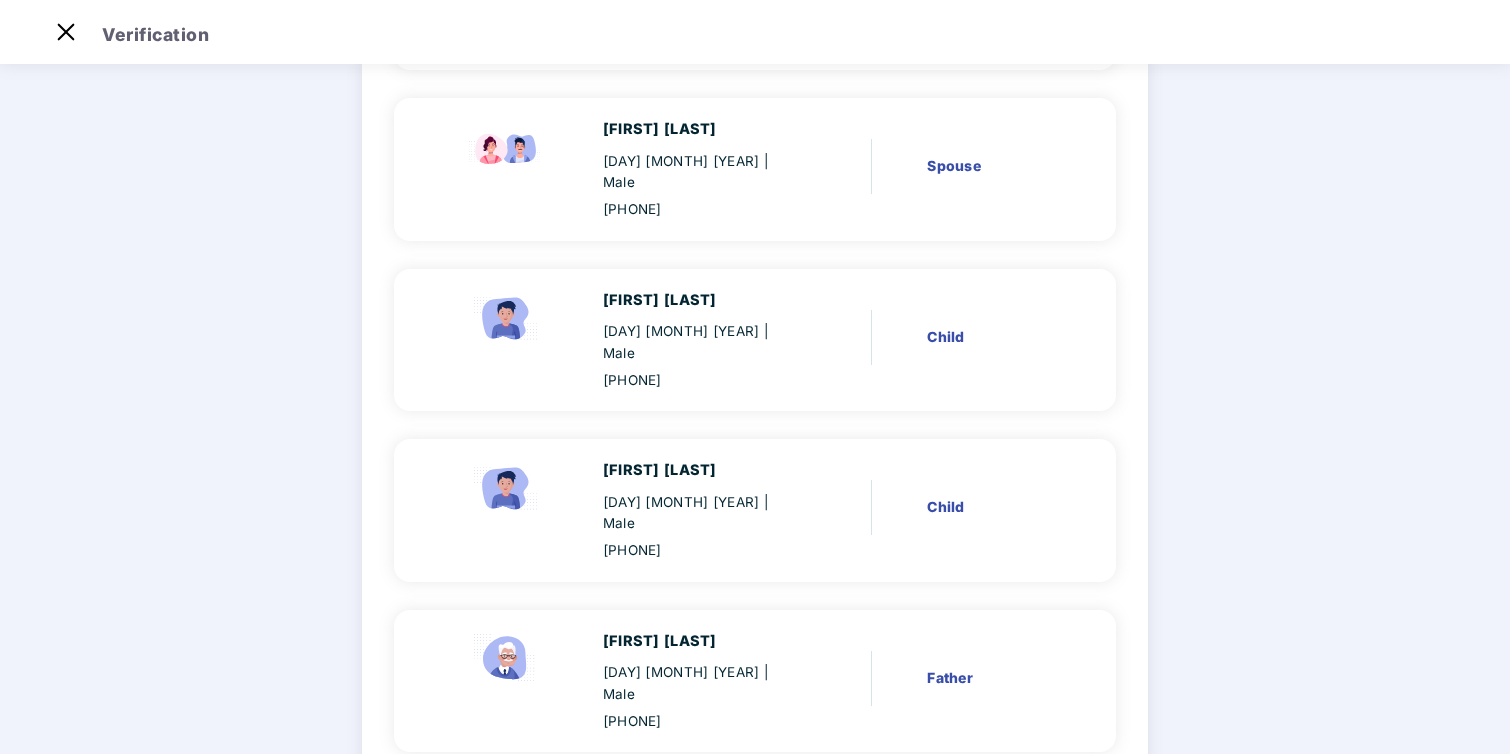 scroll, scrollTop: 270, scrollLeft: 0, axis: vertical 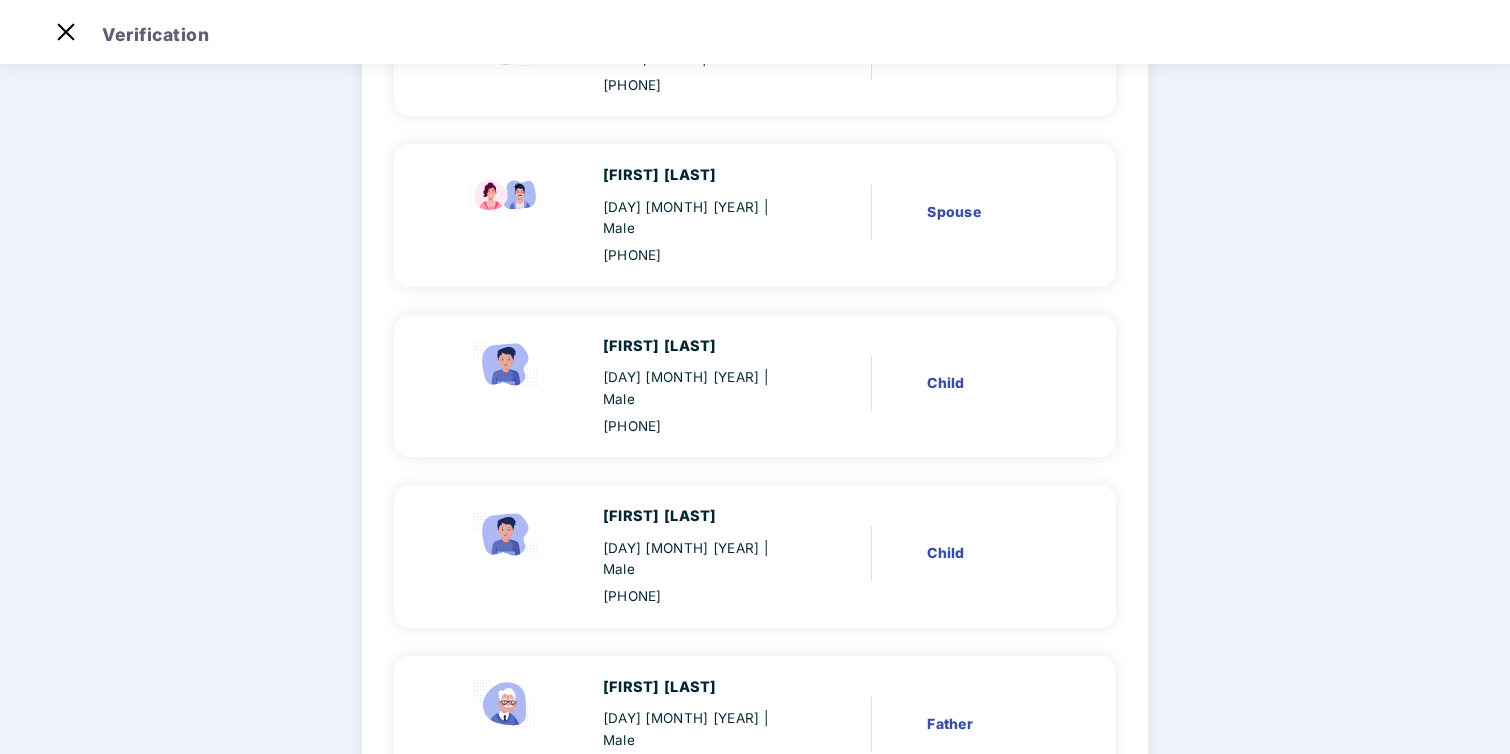 click on "Child" at bounding box center (991, 553) 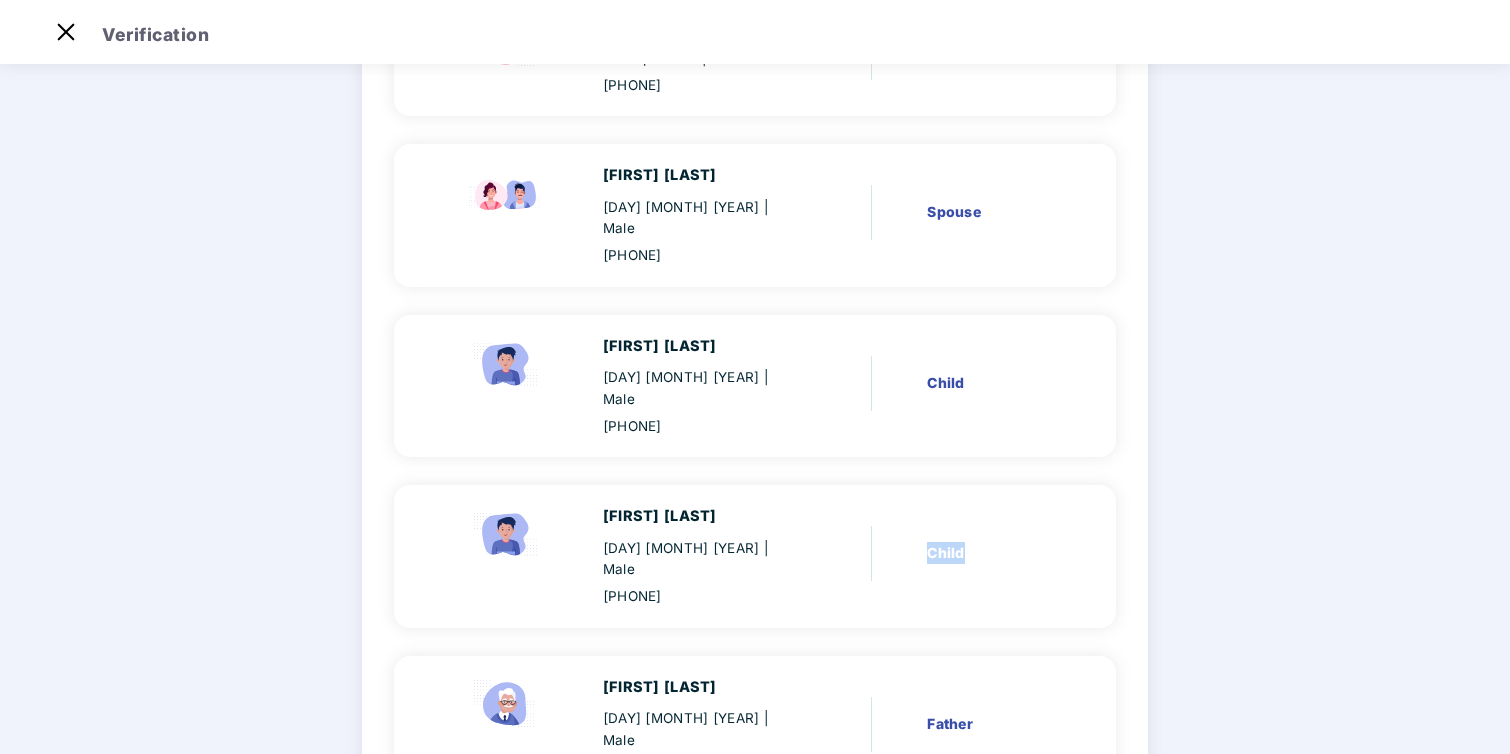 click on "Child" at bounding box center [991, 553] 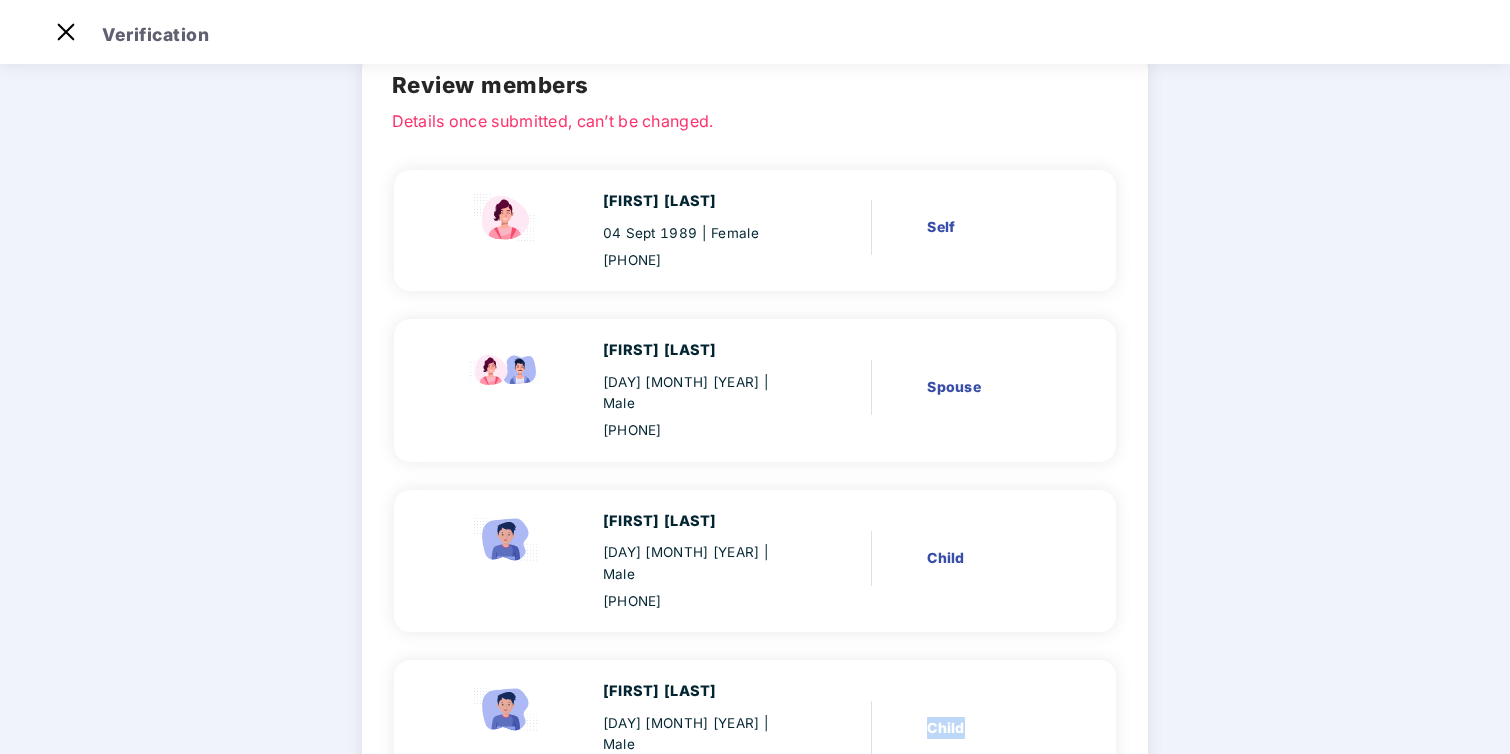 scroll, scrollTop: 0, scrollLeft: 0, axis: both 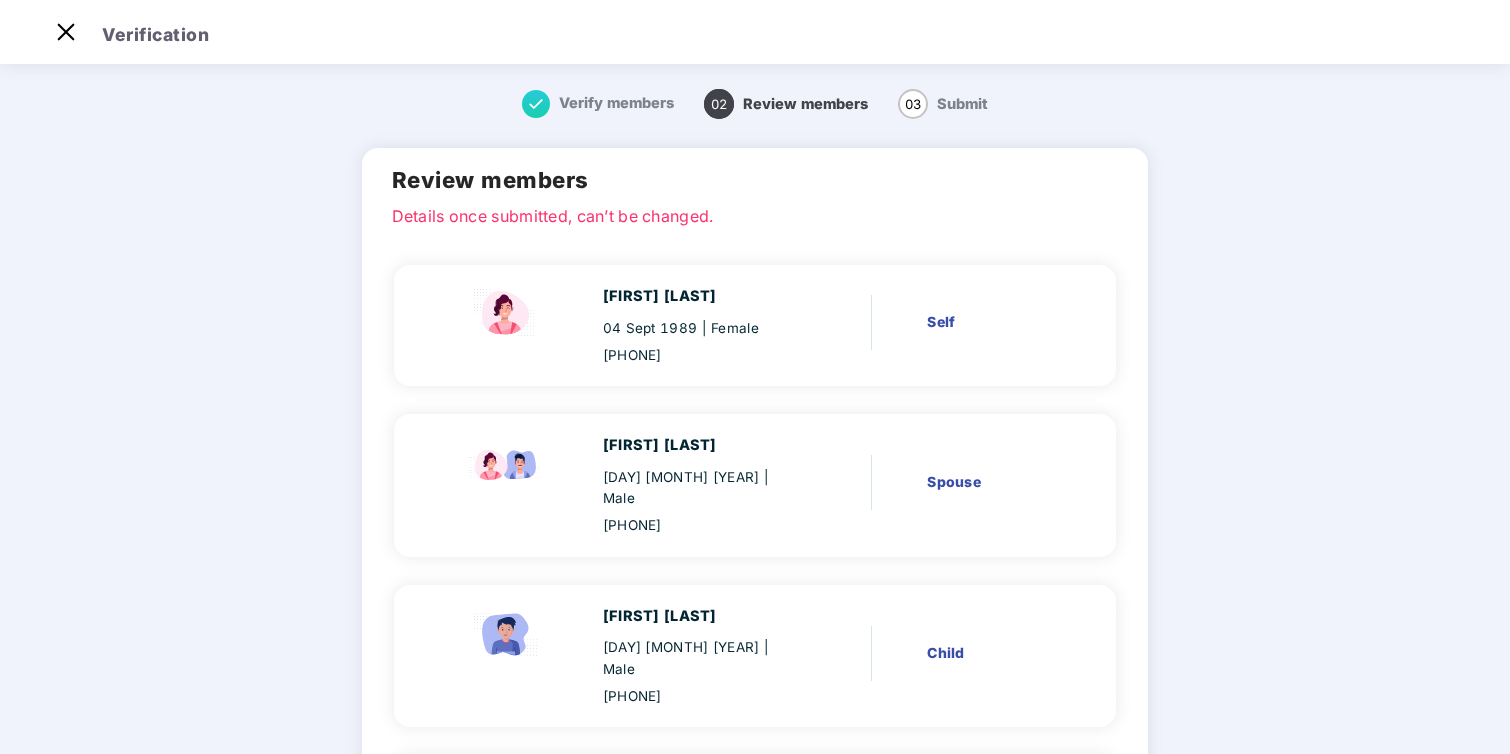 click on "Verify members" at bounding box center (616, 103) 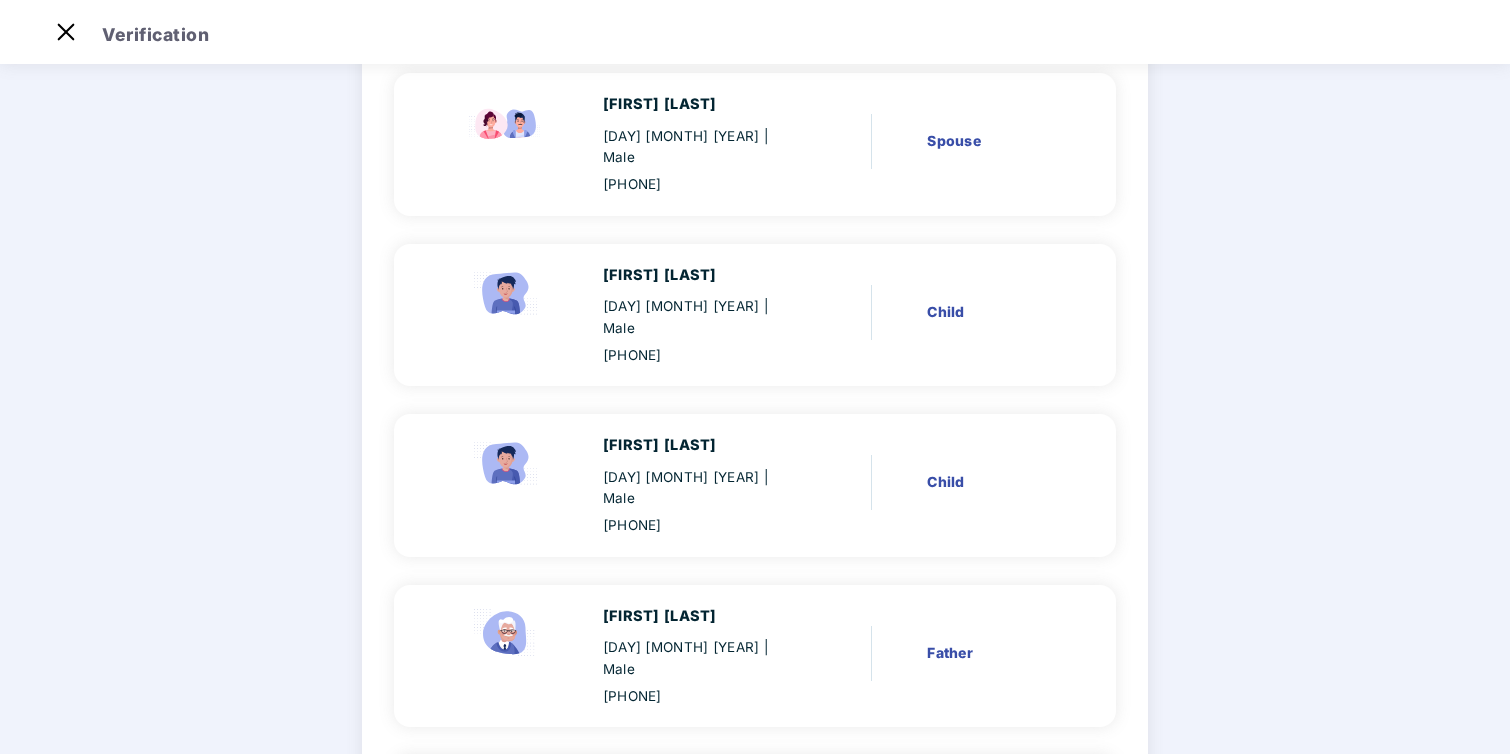 scroll, scrollTop: 548, scrollLeft: 0, axis: vertical 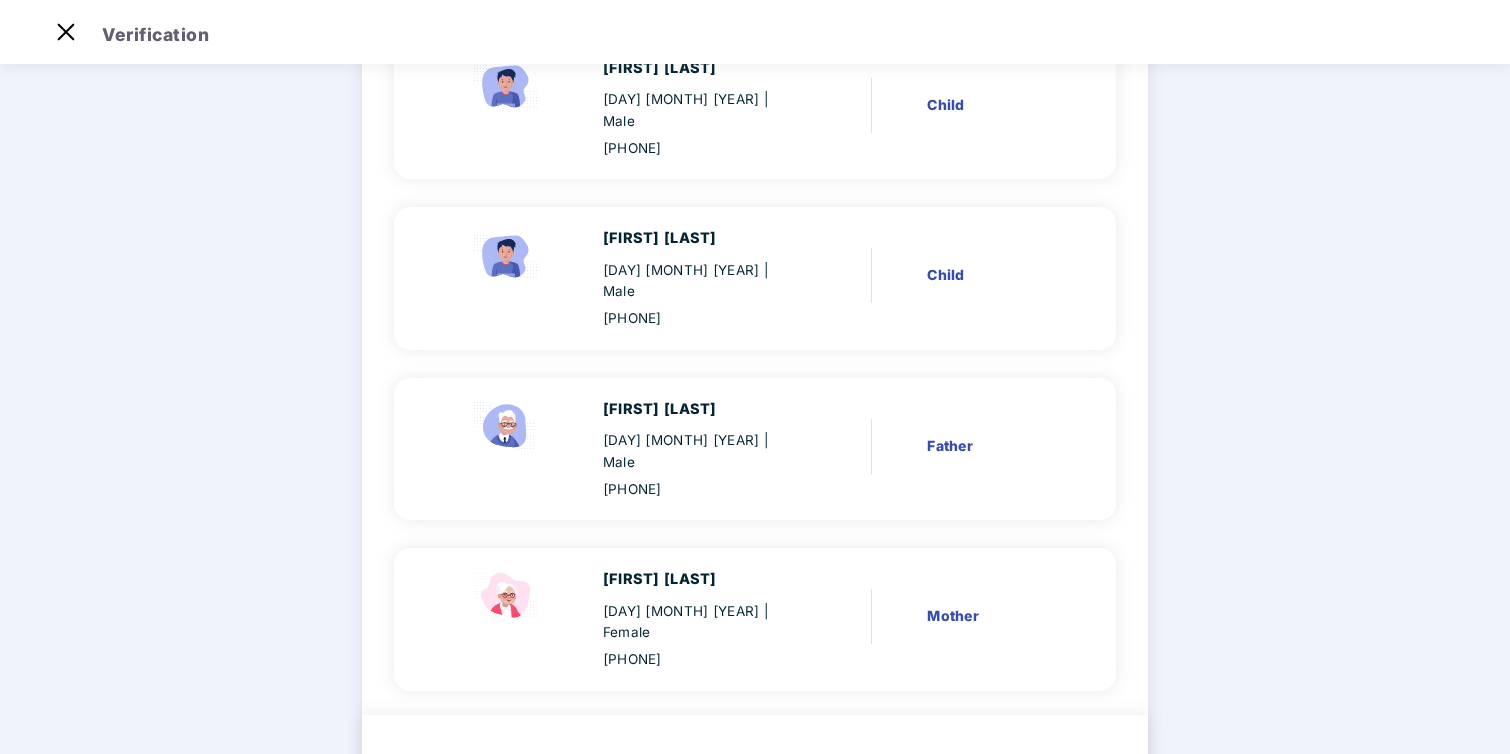 click on "Back" at bounding box center (909, 775) 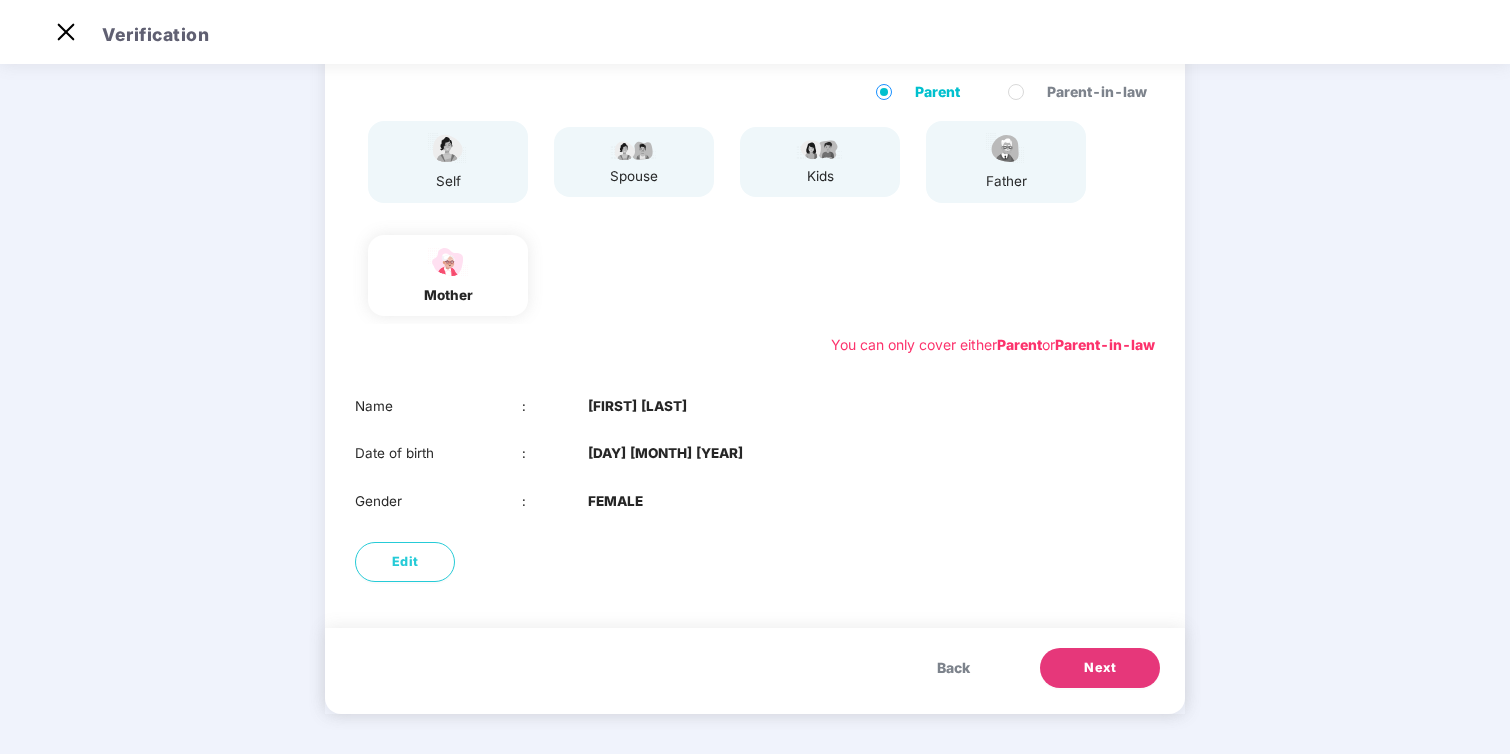 click on "Back Next" at bounding box center [755, 671] 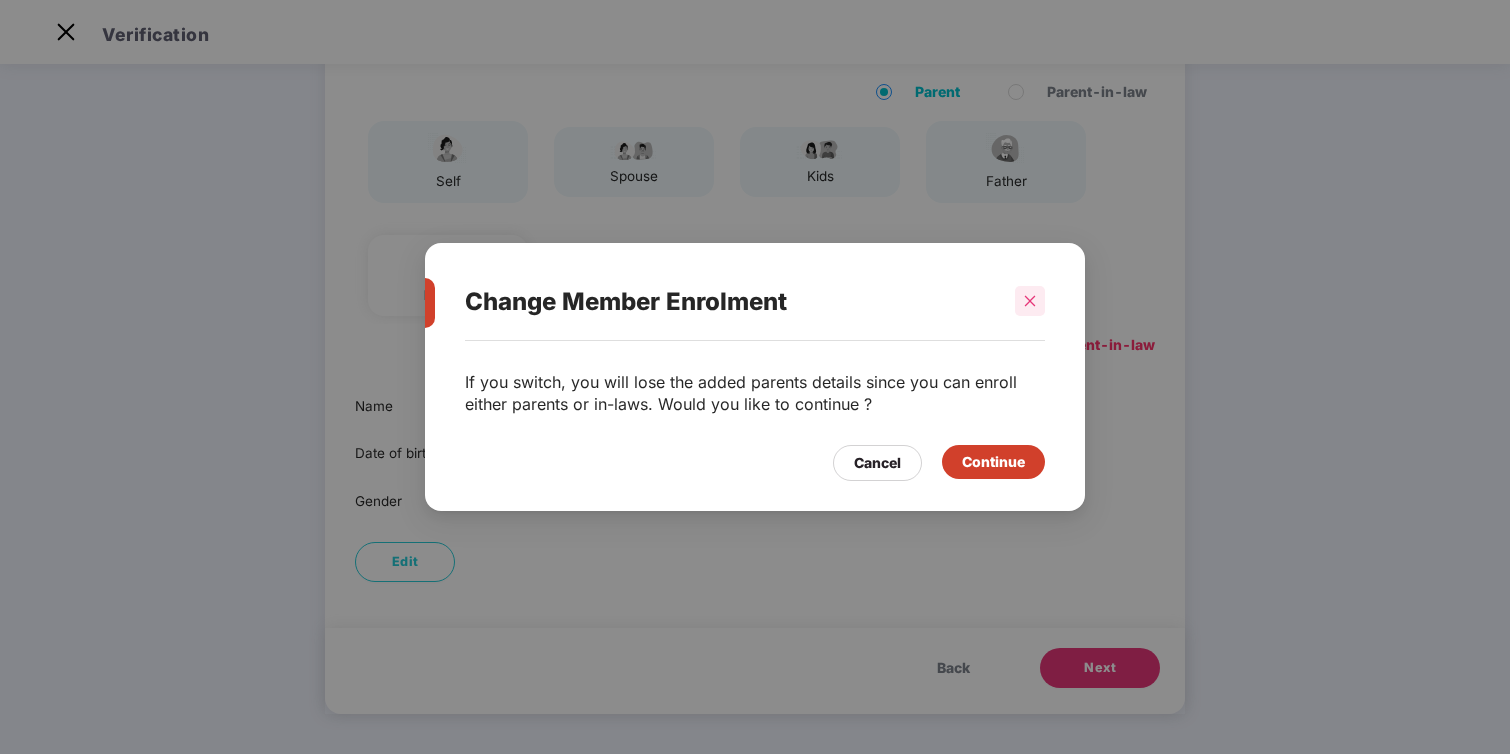 click 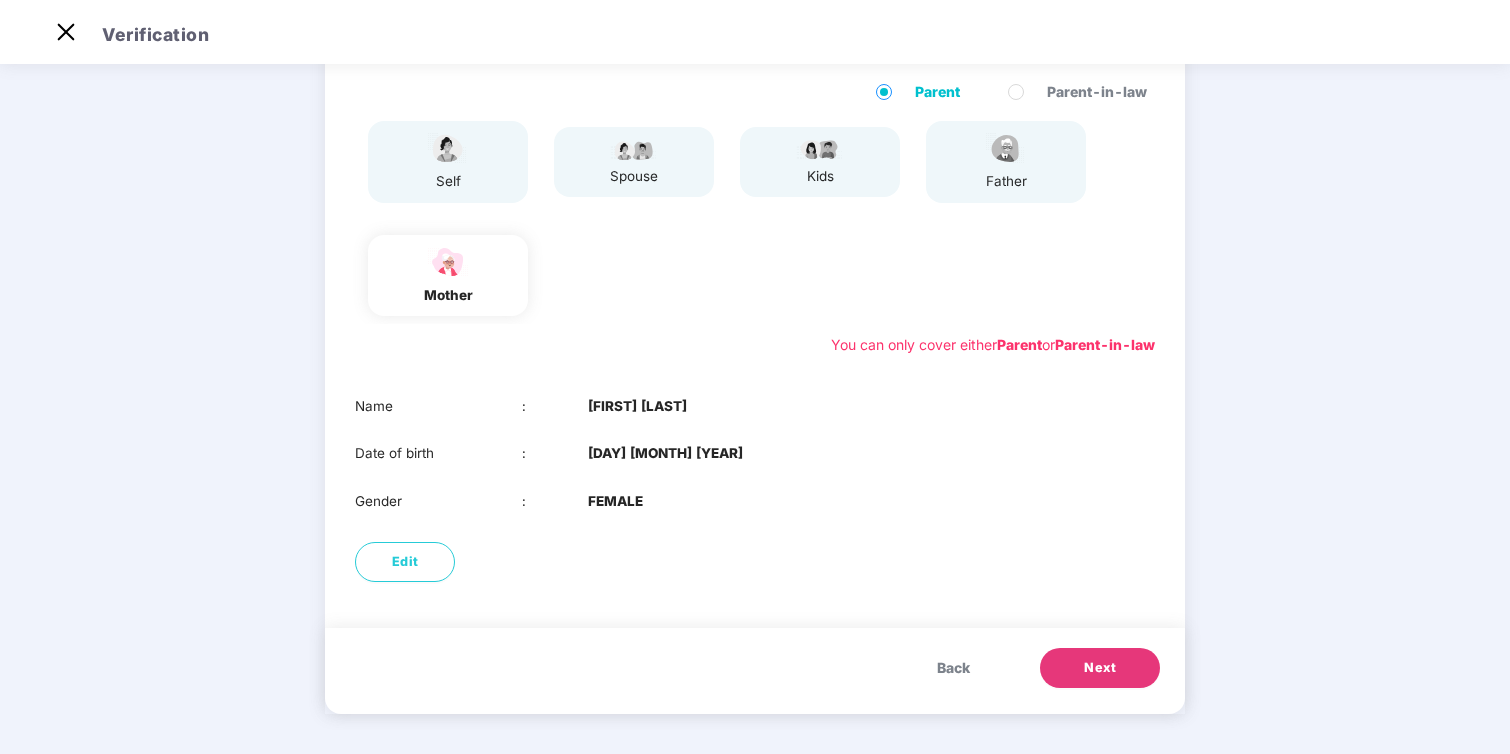 click on "Back" at bounding box center [953, 668] 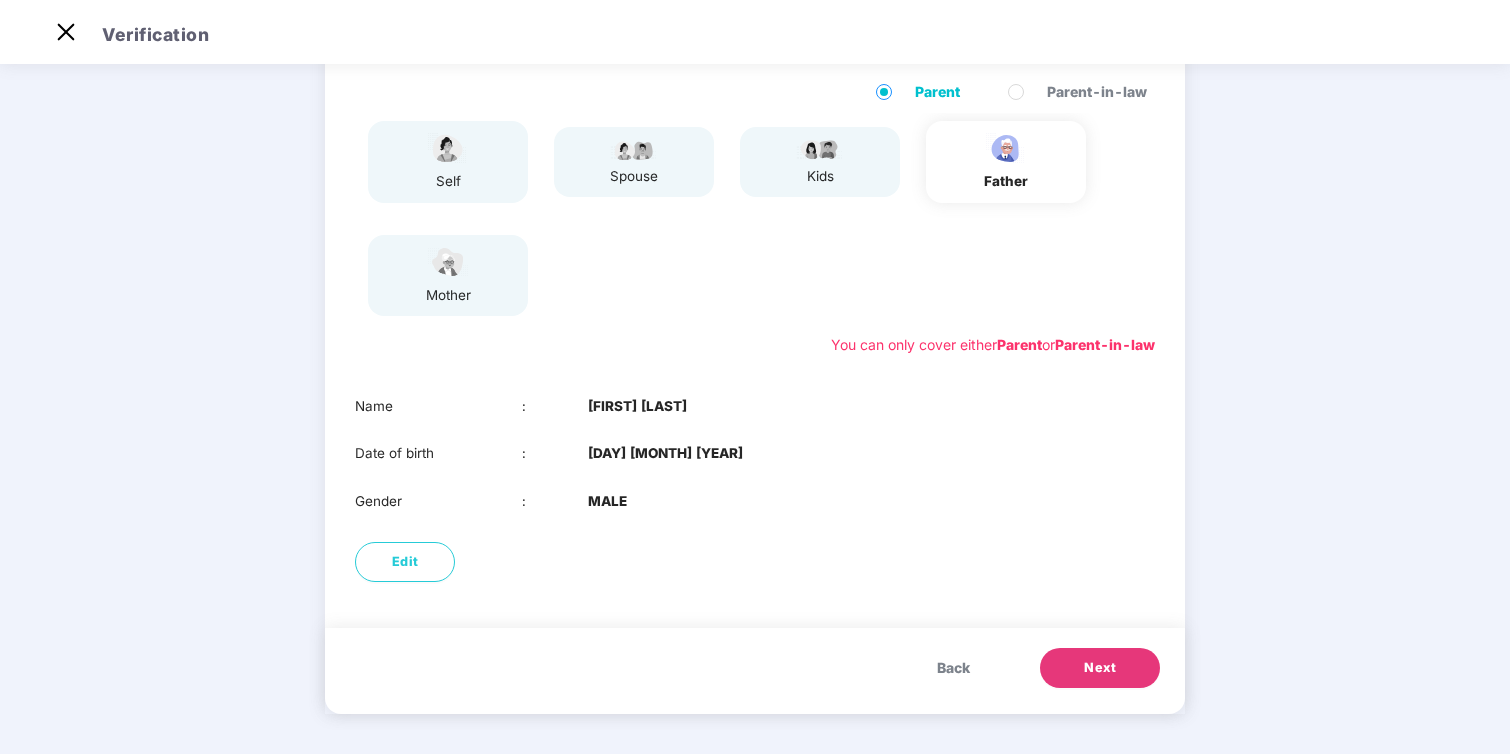 click on "Back" at bounding box center [953, 668] 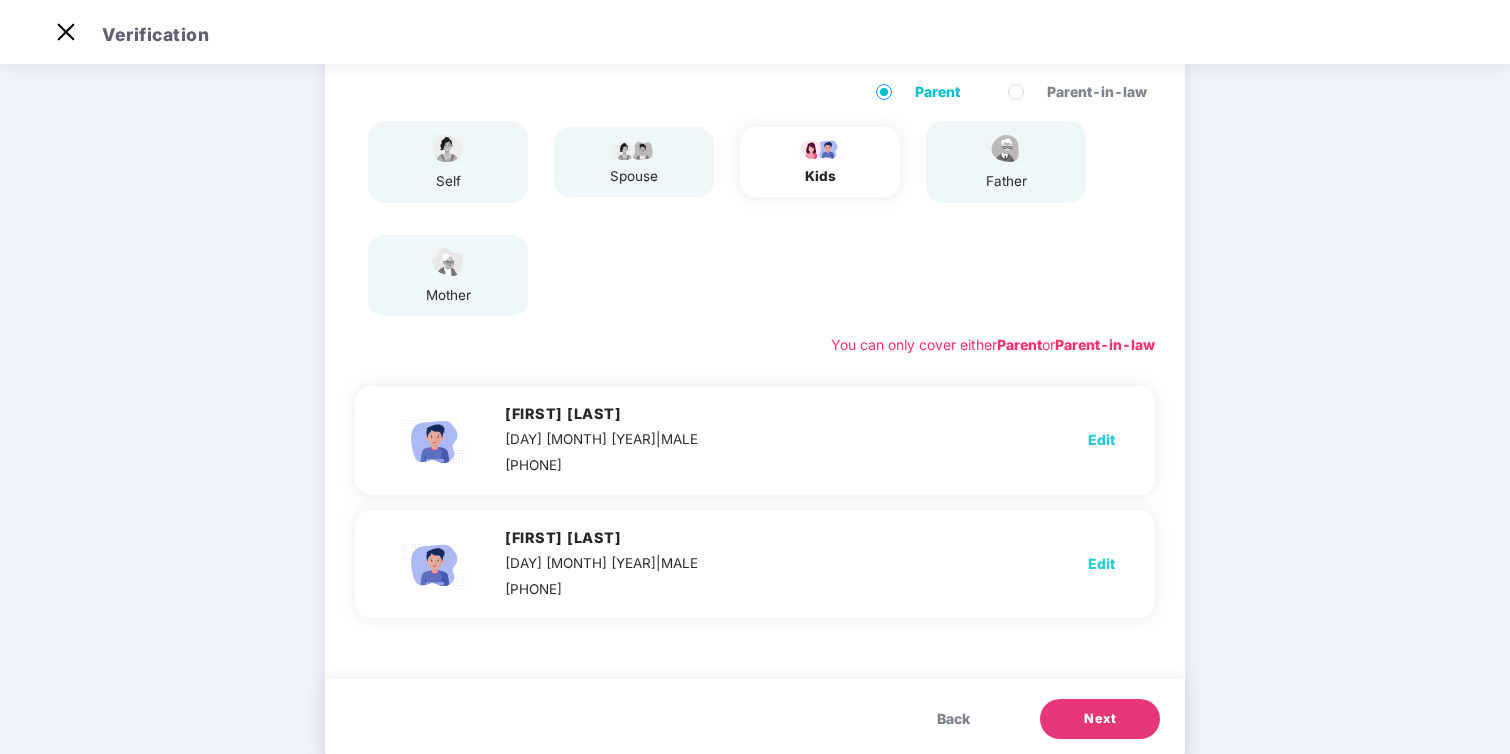 click on "Parent" at bounding box center (1019, 344) 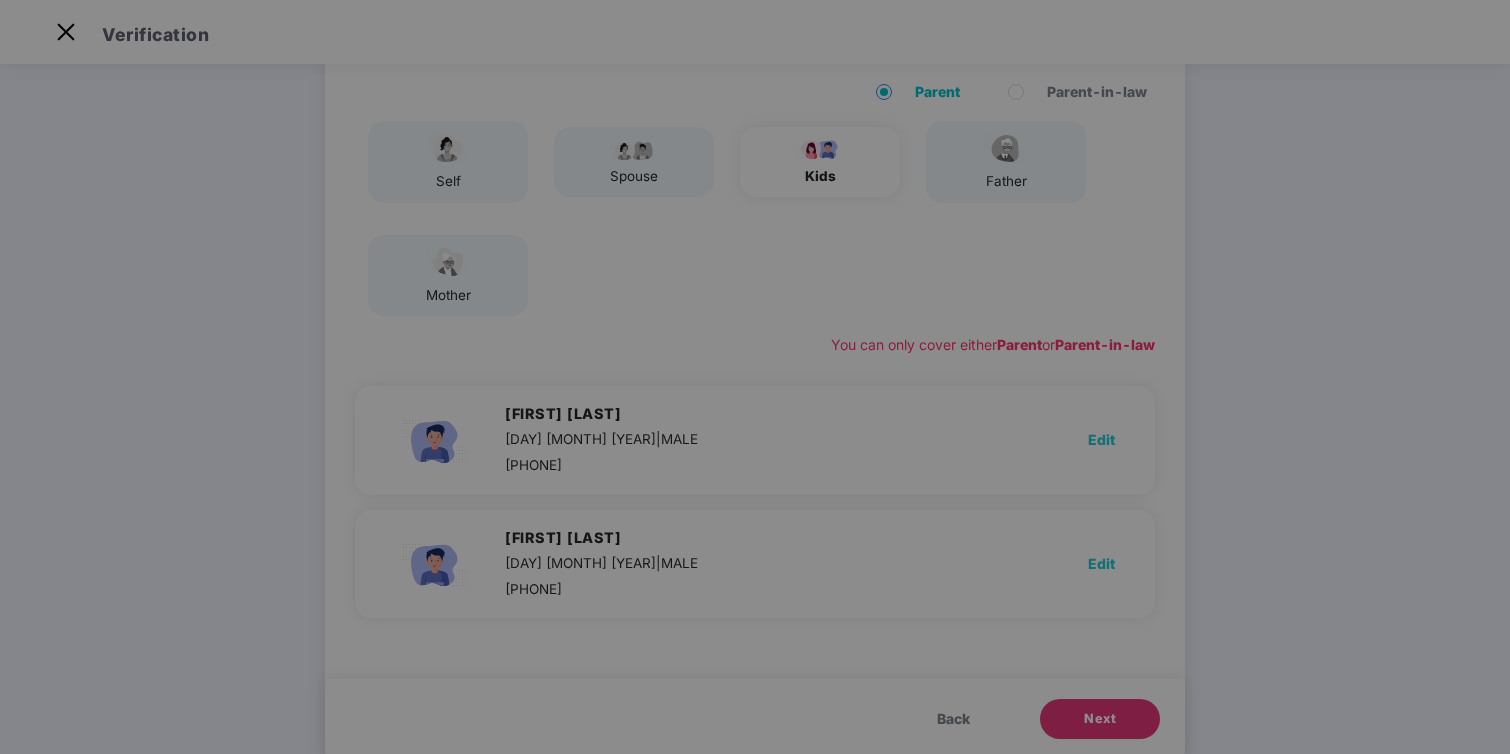 scroll, scrollTop: 0, scrollLeft: 0, axis: both 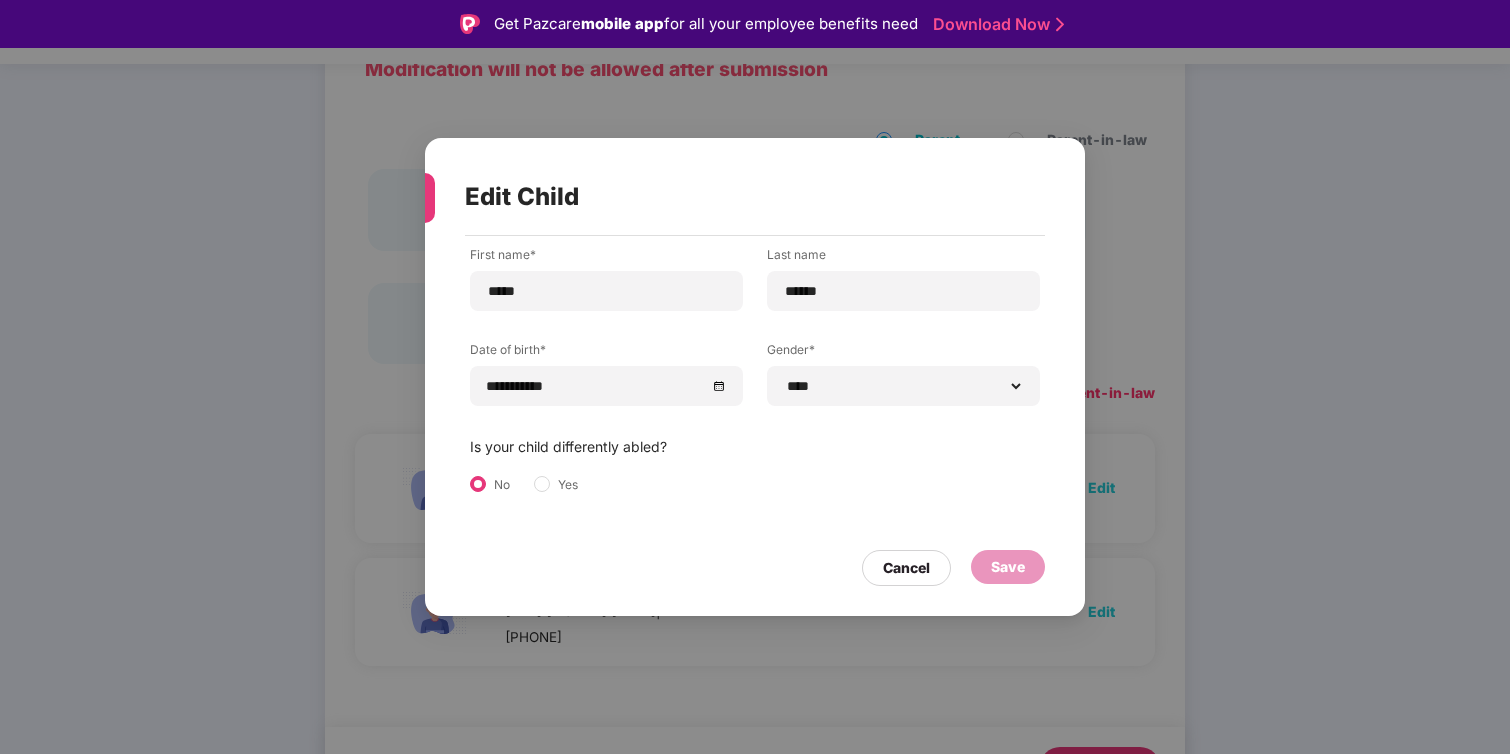 click on "Edit Child First name* [FIRST] Last name [LAST] Date of birth* [DATE] Gender* [GENDER] [YEAR] [MONTH] [DAY] Is your child differently abled?   No   Yes Cancel Save" at bounding box center (755, 377) 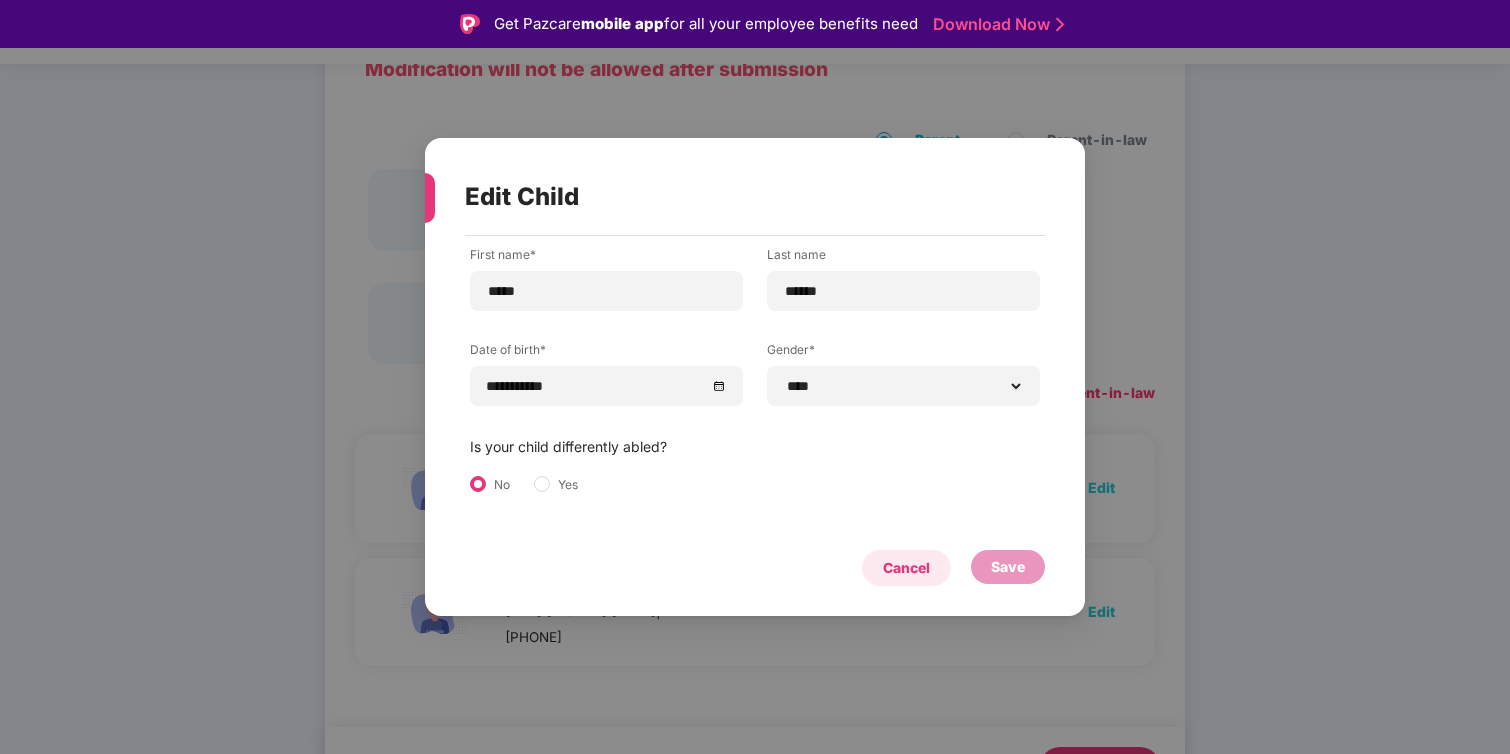 click on "Cancel" at bounding box center [906, 568] 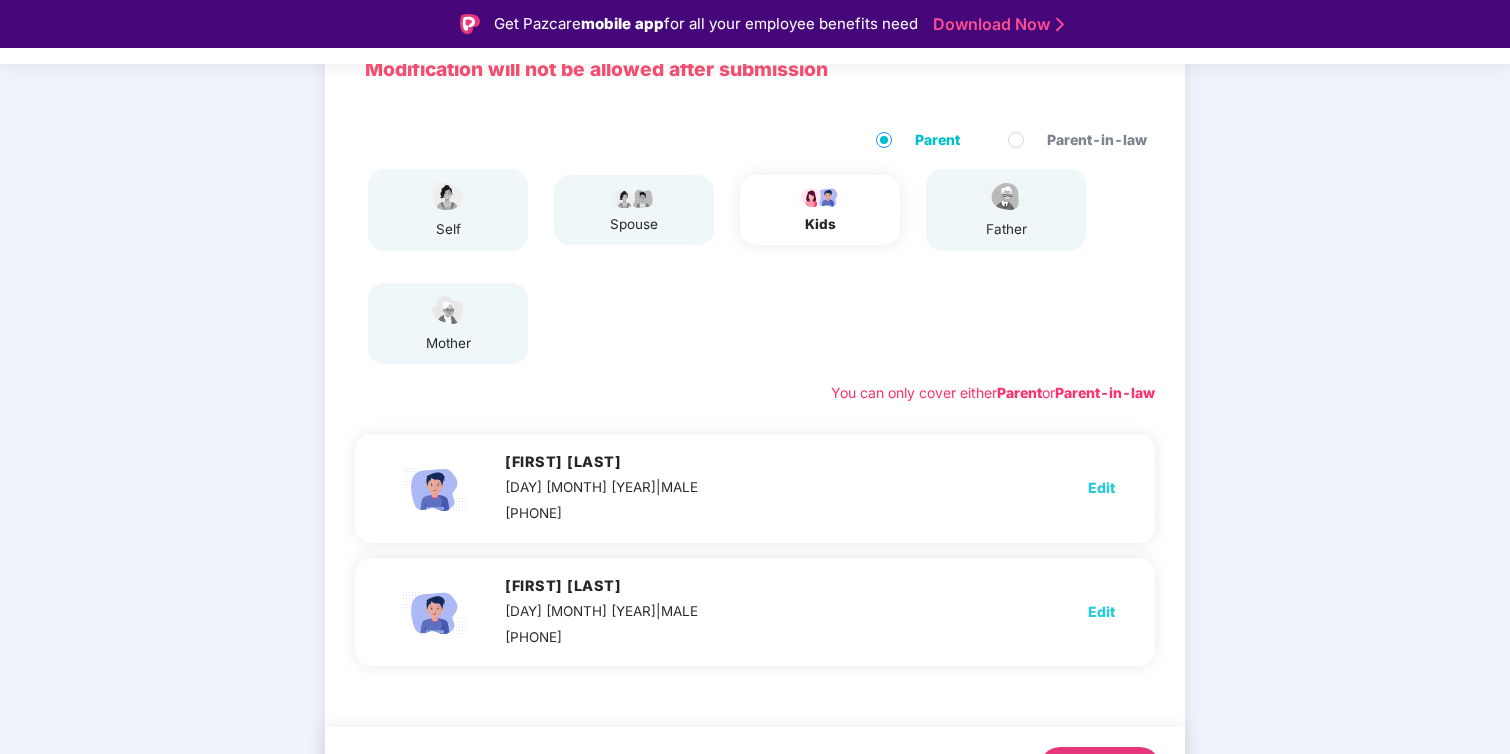 scroll, scrollTop: 213, scrollLeft: 0, axis: vertical 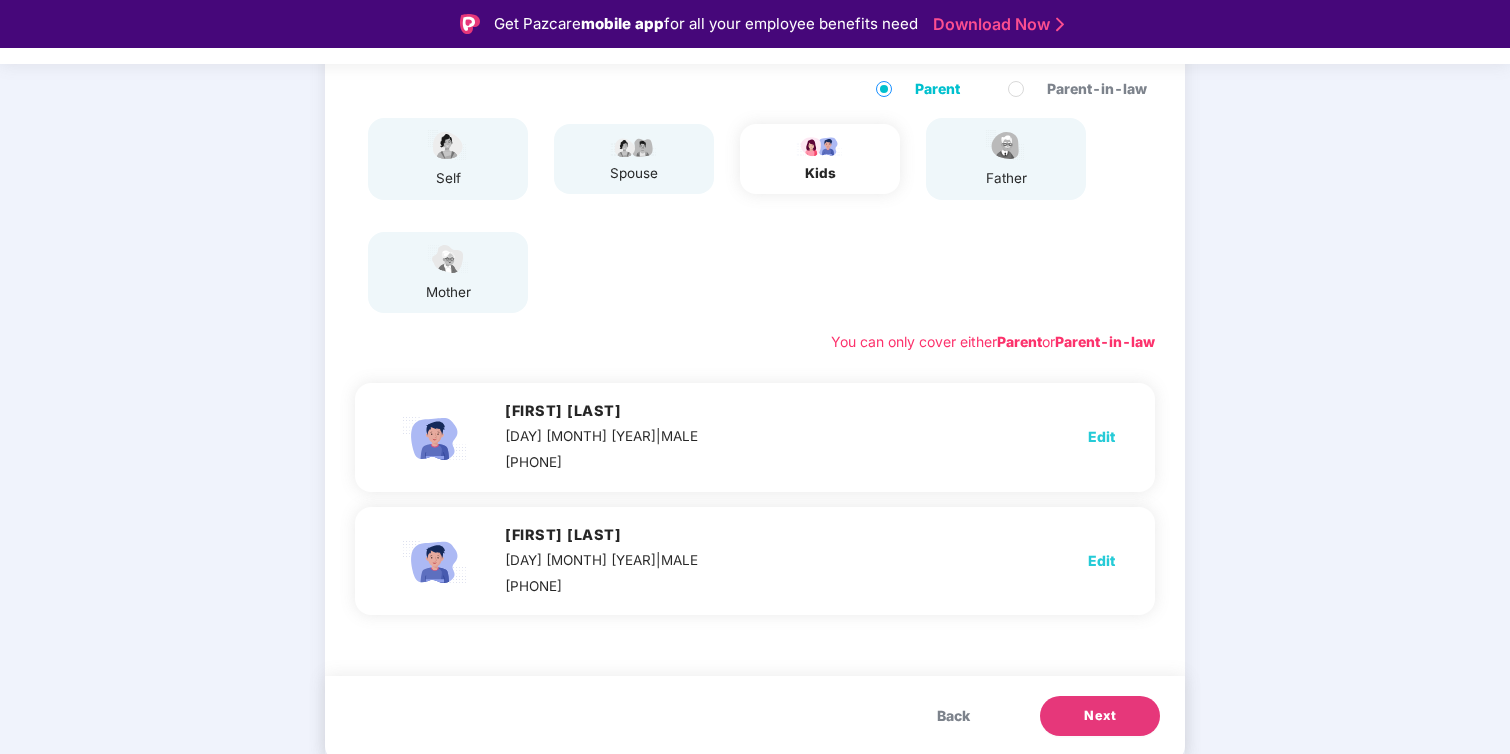 click on "Next" at bounding box center (1100, 716) 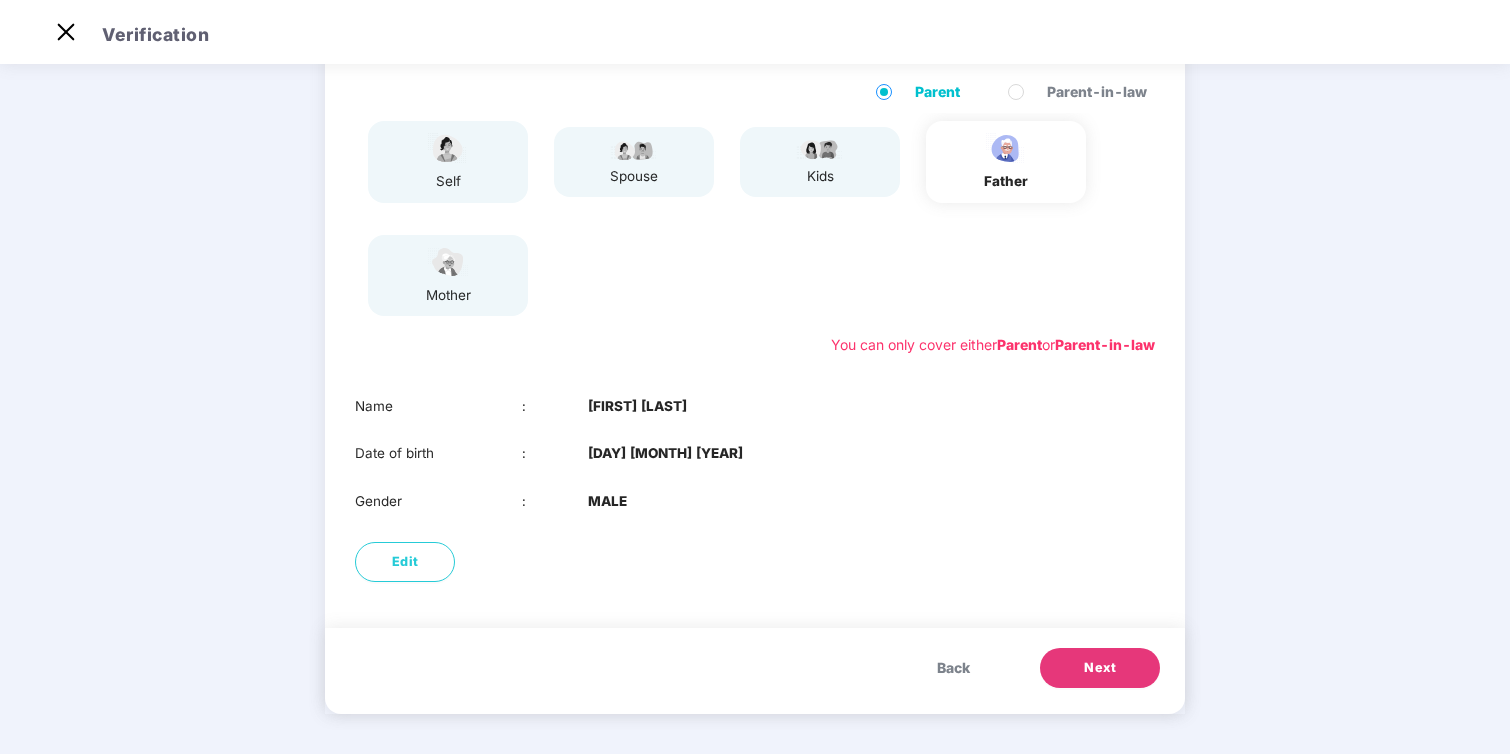 click on "Next" at bounding box center [1100, 668] 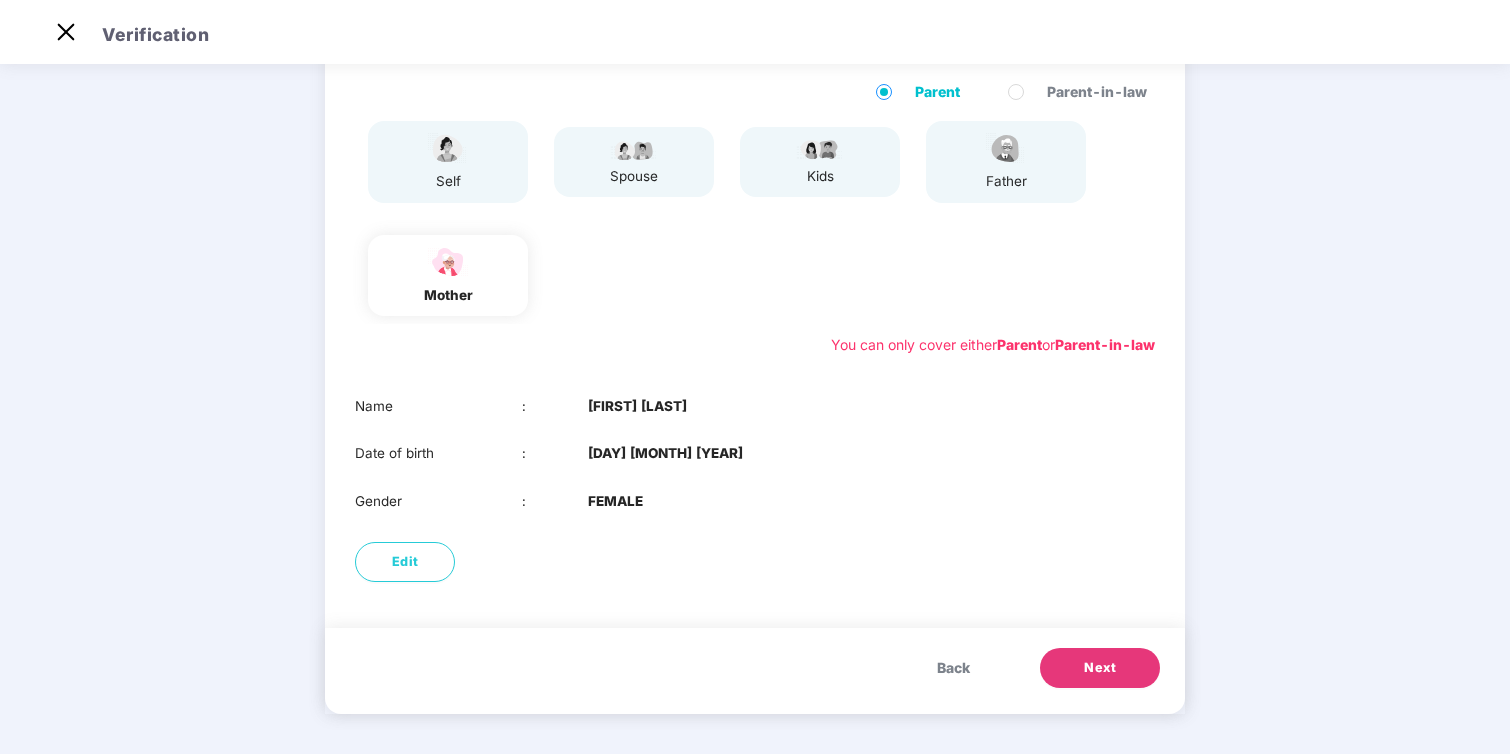 click on "Next" at bounding box center [1100, 668] 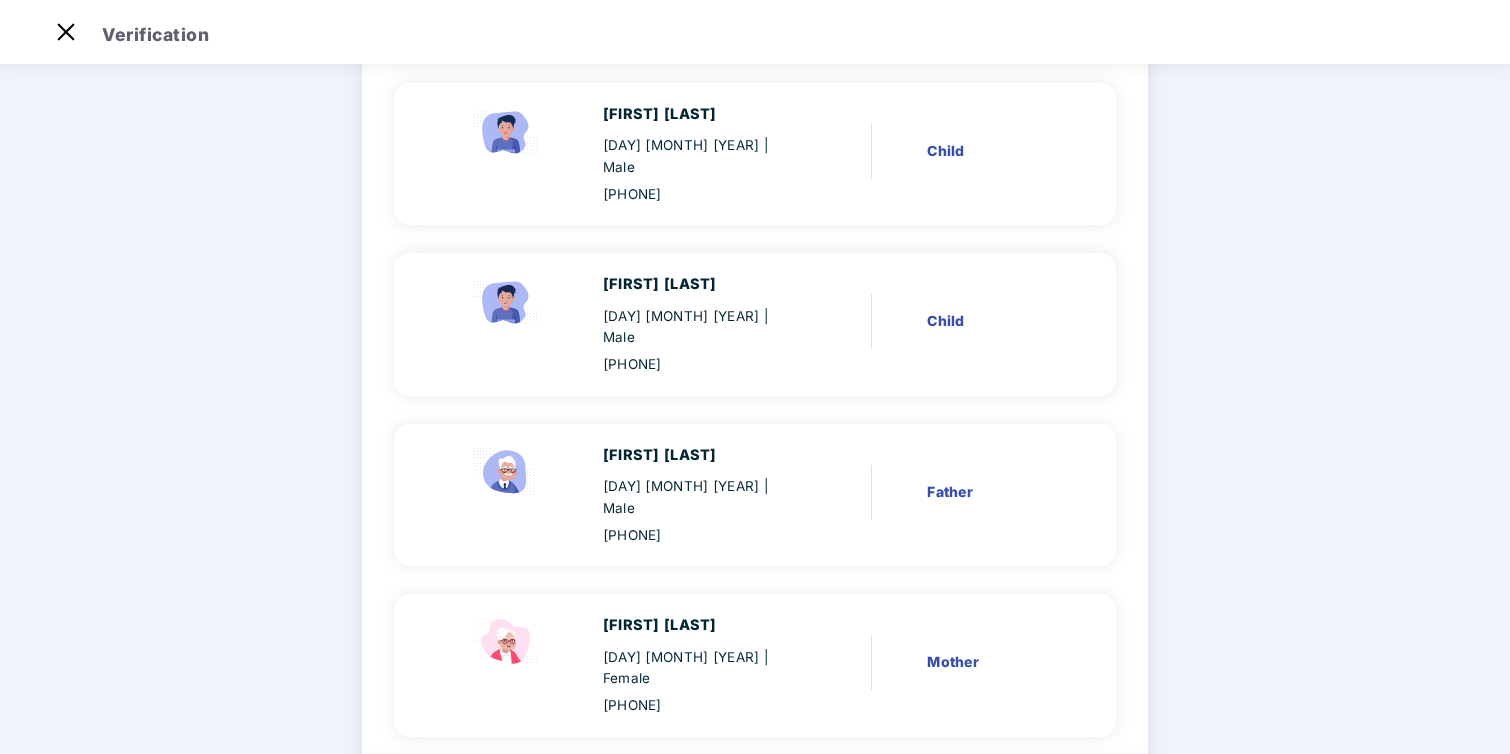 scroll, scrollTop: 548, scrollLeft: 0, axis: vertical 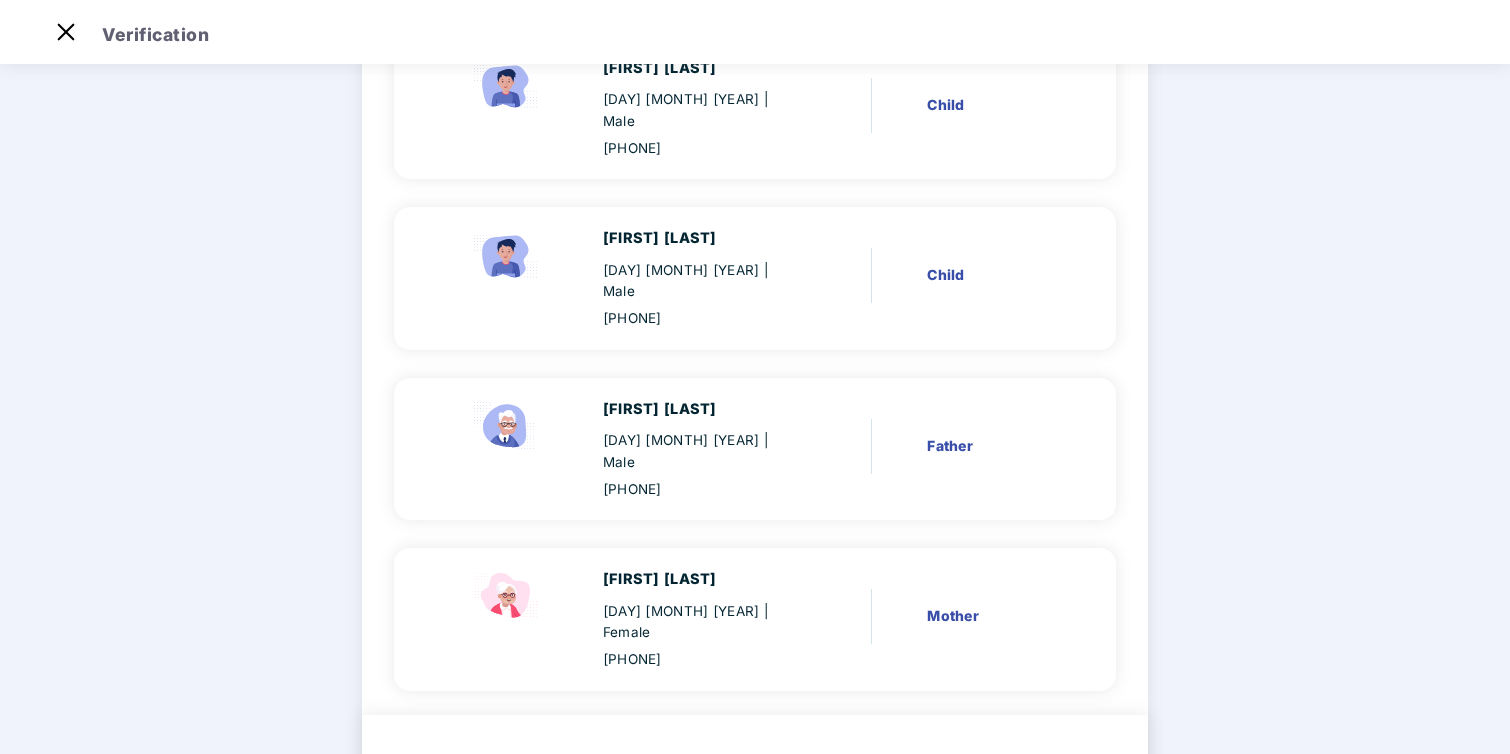 click on "Submit" at bounding box center [1042, 775] 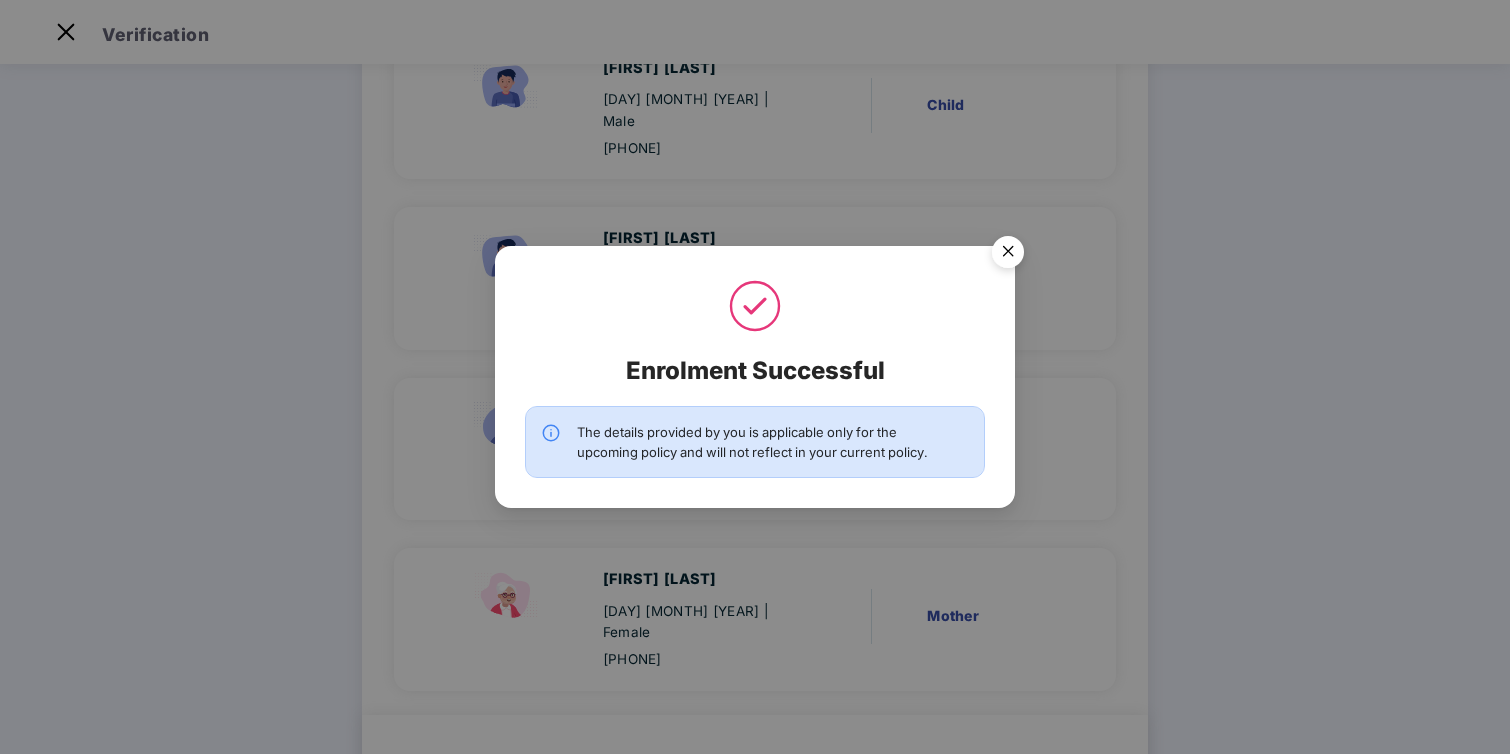 click at bounding box center [1008, 255] 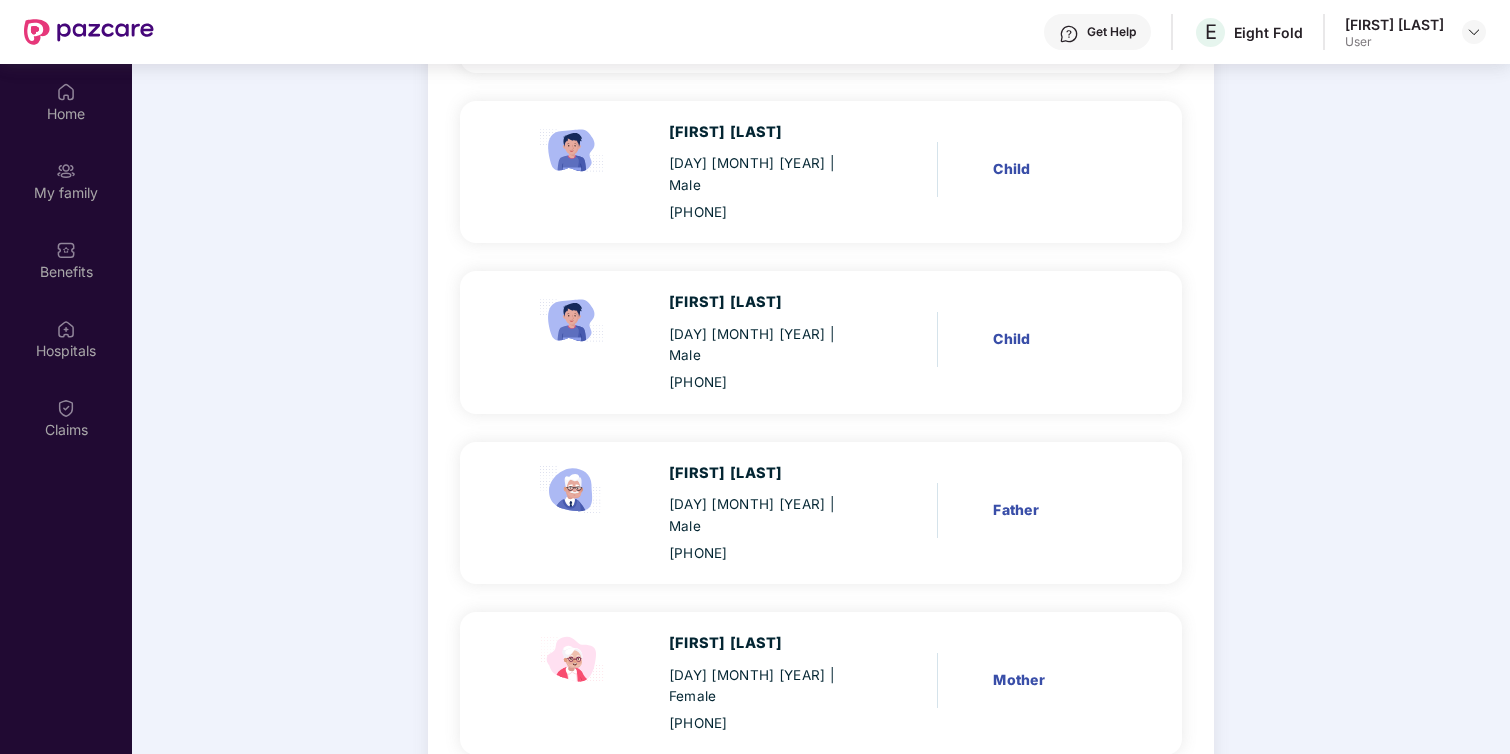 scroll, scrollTop: 112, scrollLeft: 0, axis: vertical 